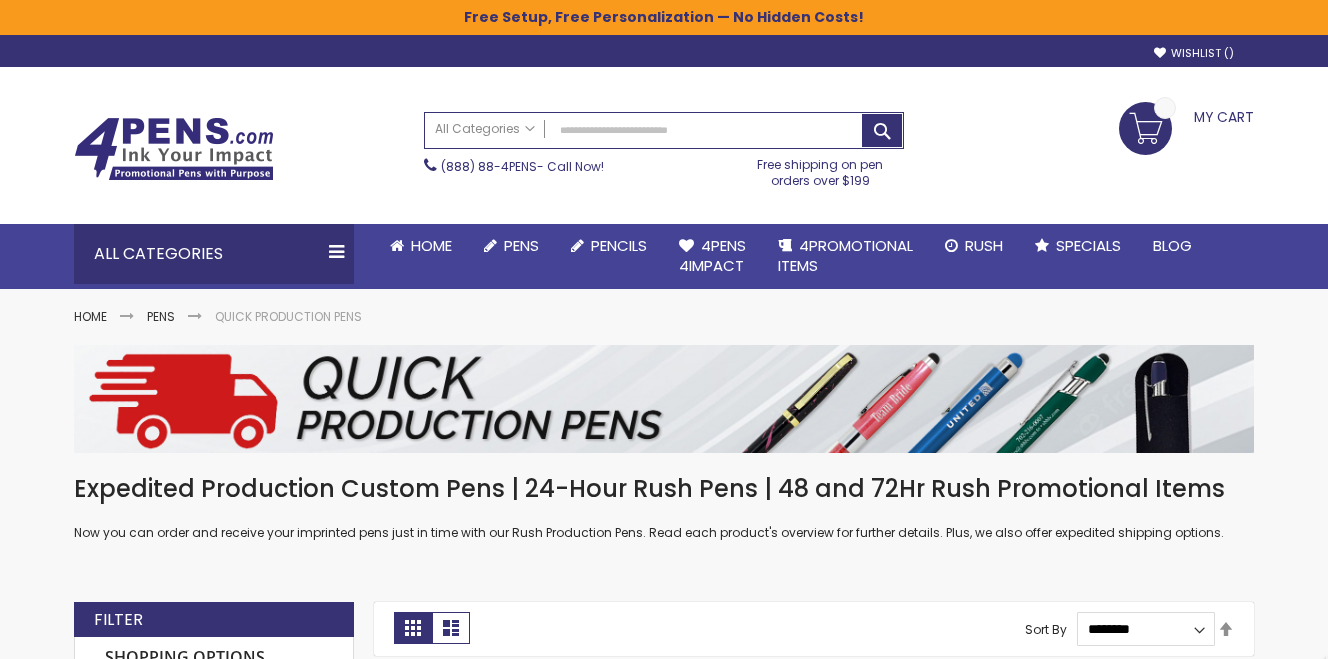 scroll, scrollTop: 0, scrollLeft: 0, axis: both 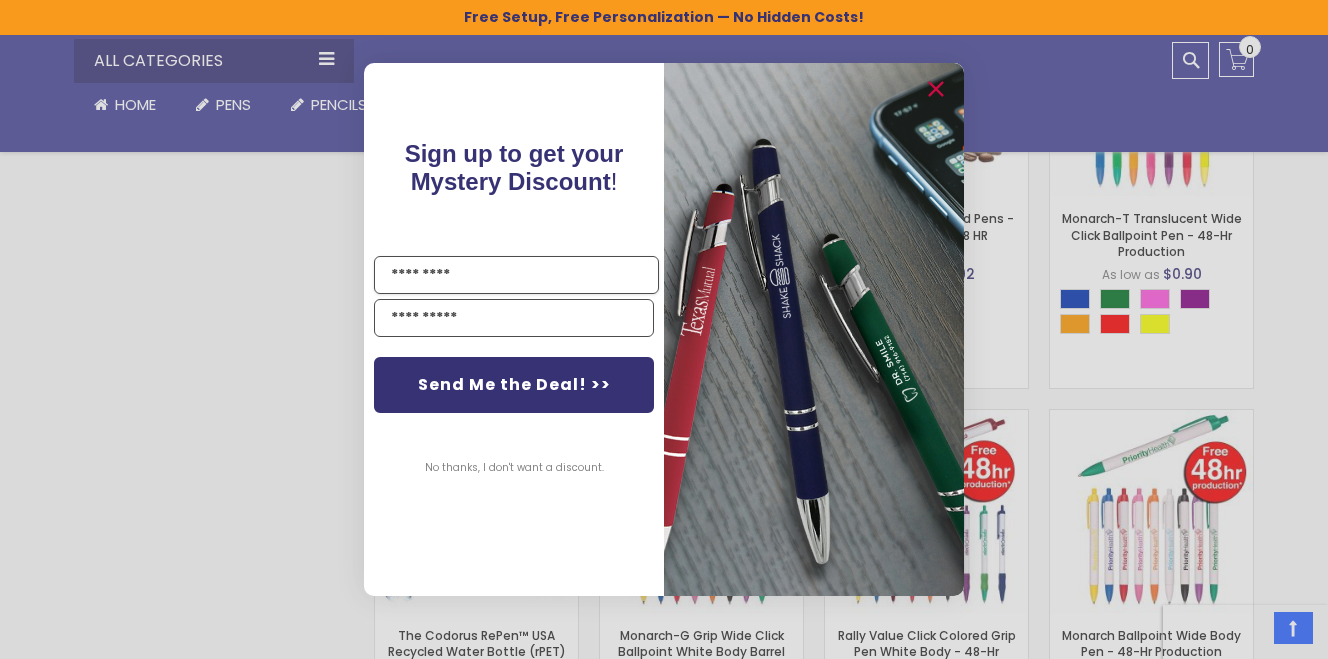 drag, startPoint x: 1333, startPoint y: 54, endPoint x: 1349, endPoint y: 313, distance: 259.49374 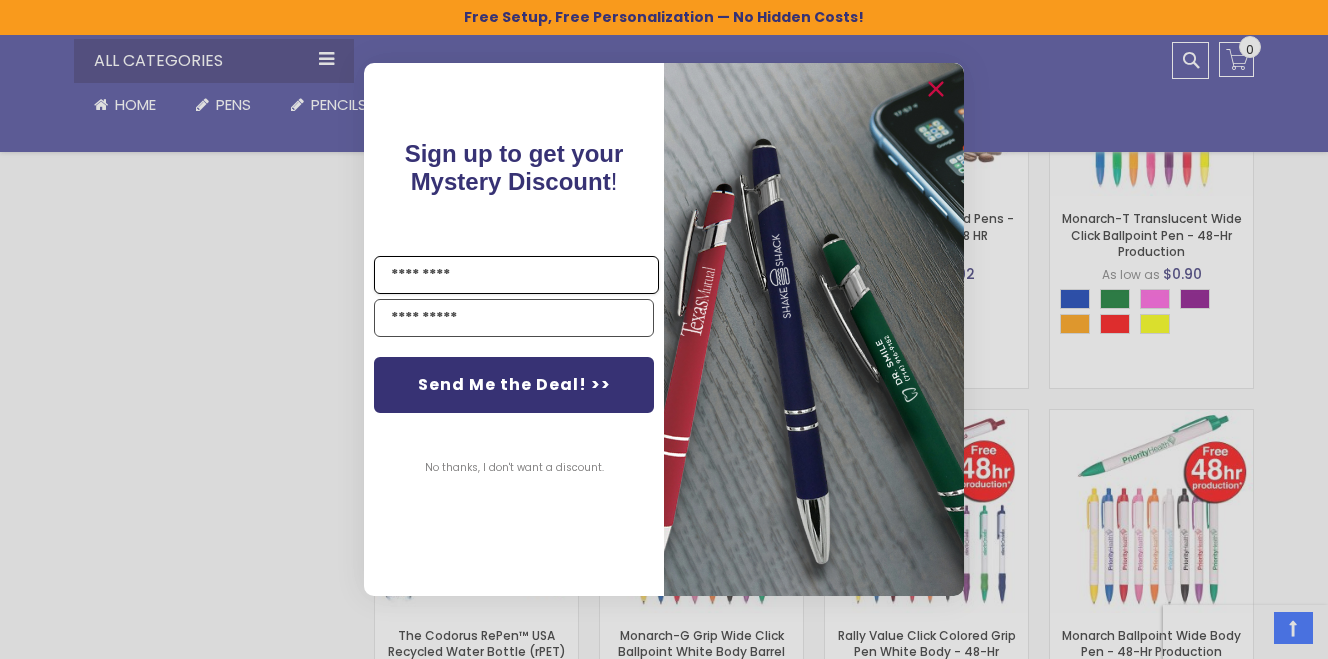 click on "Name" at bounding box center [516, 275] 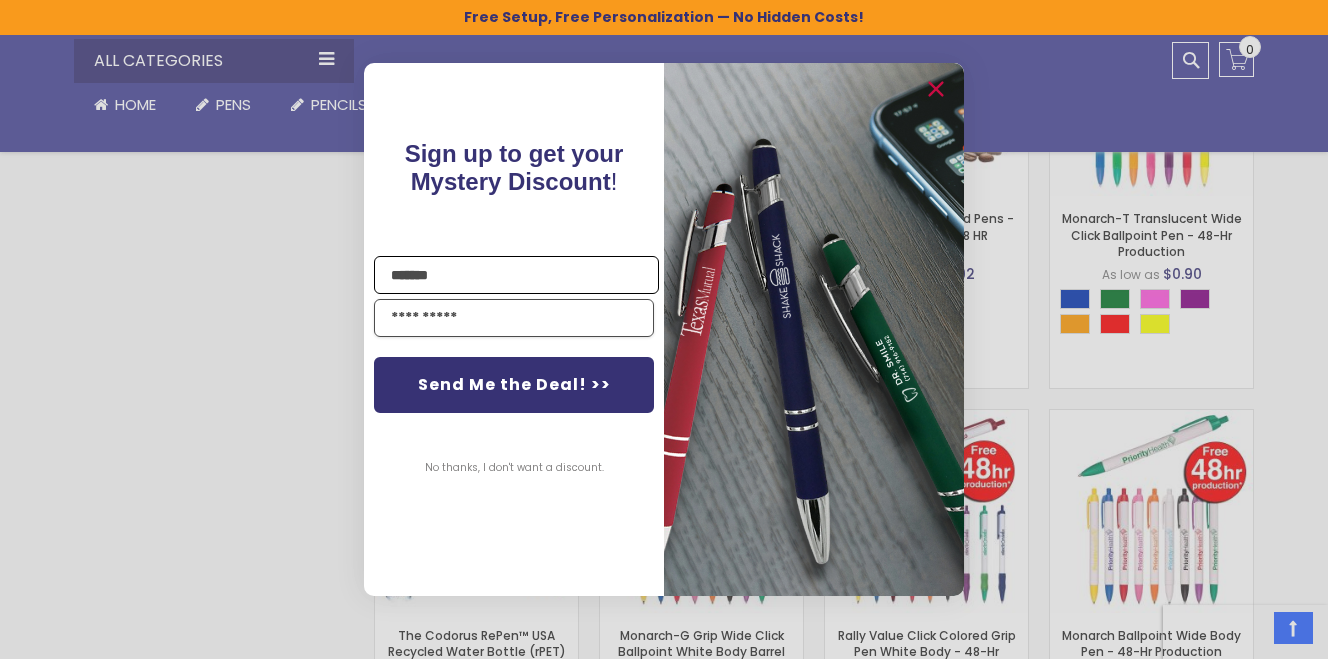 type on "**********" 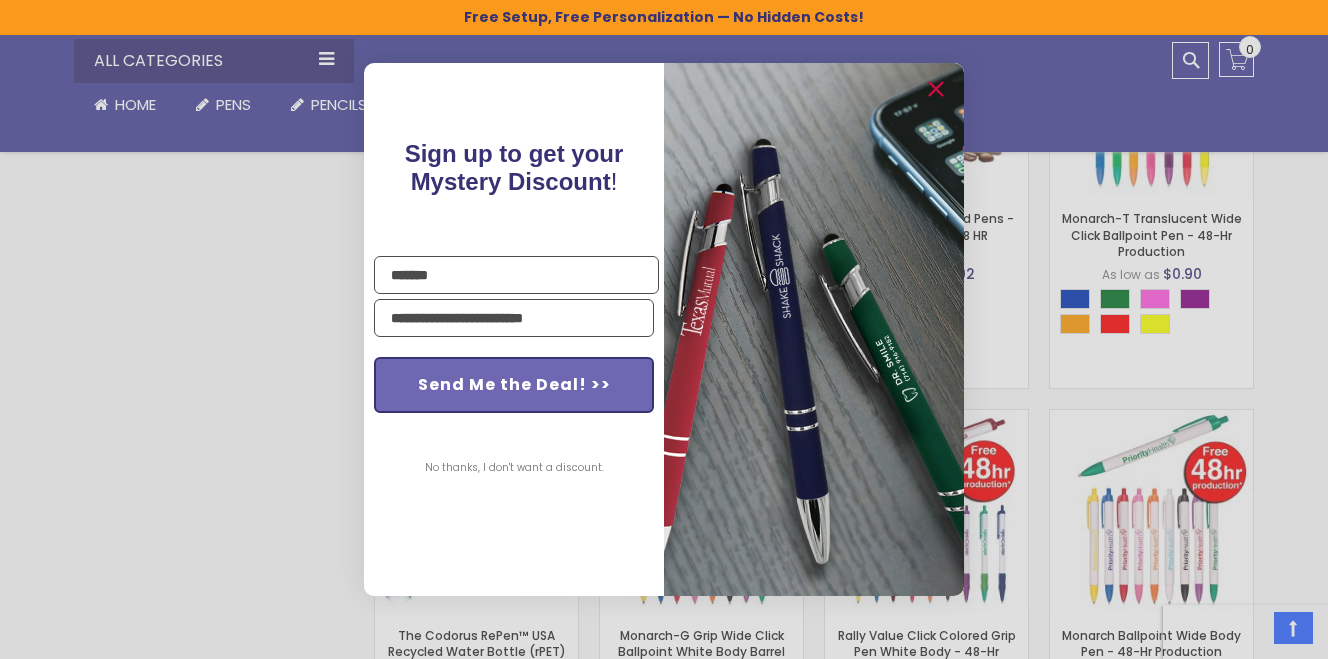 click on "Send Me the Deal! >>" at bounding box center [514, 385] 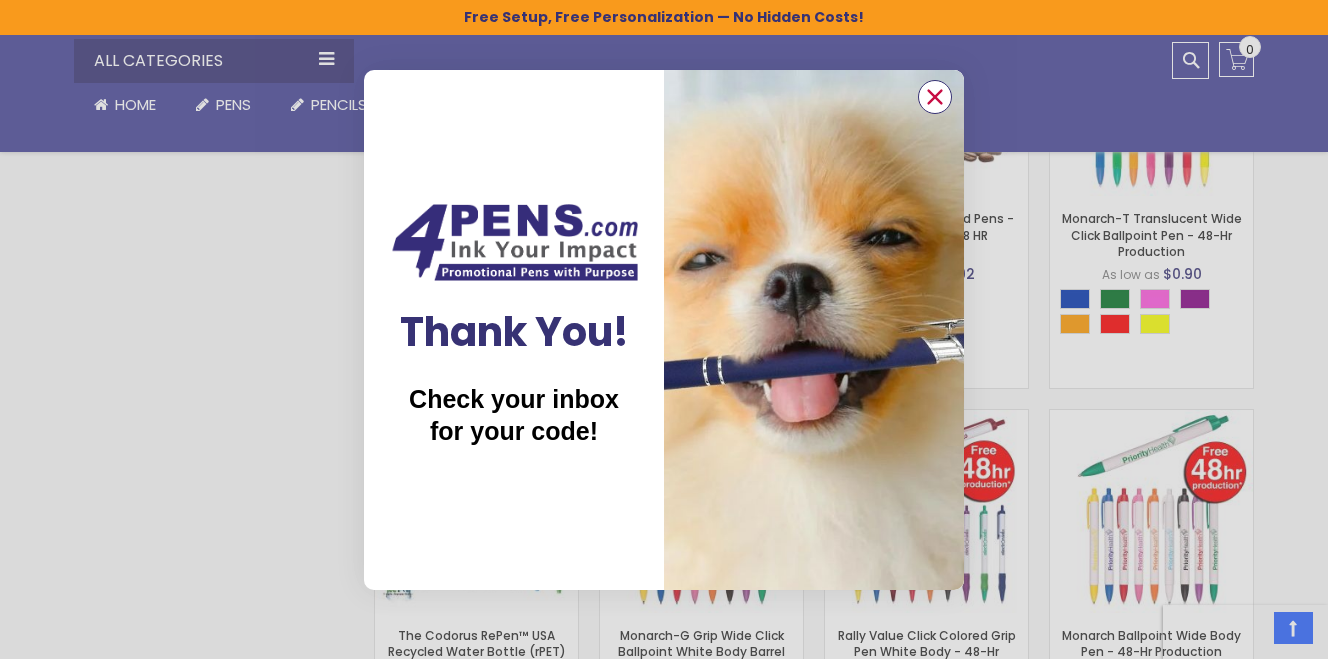 click 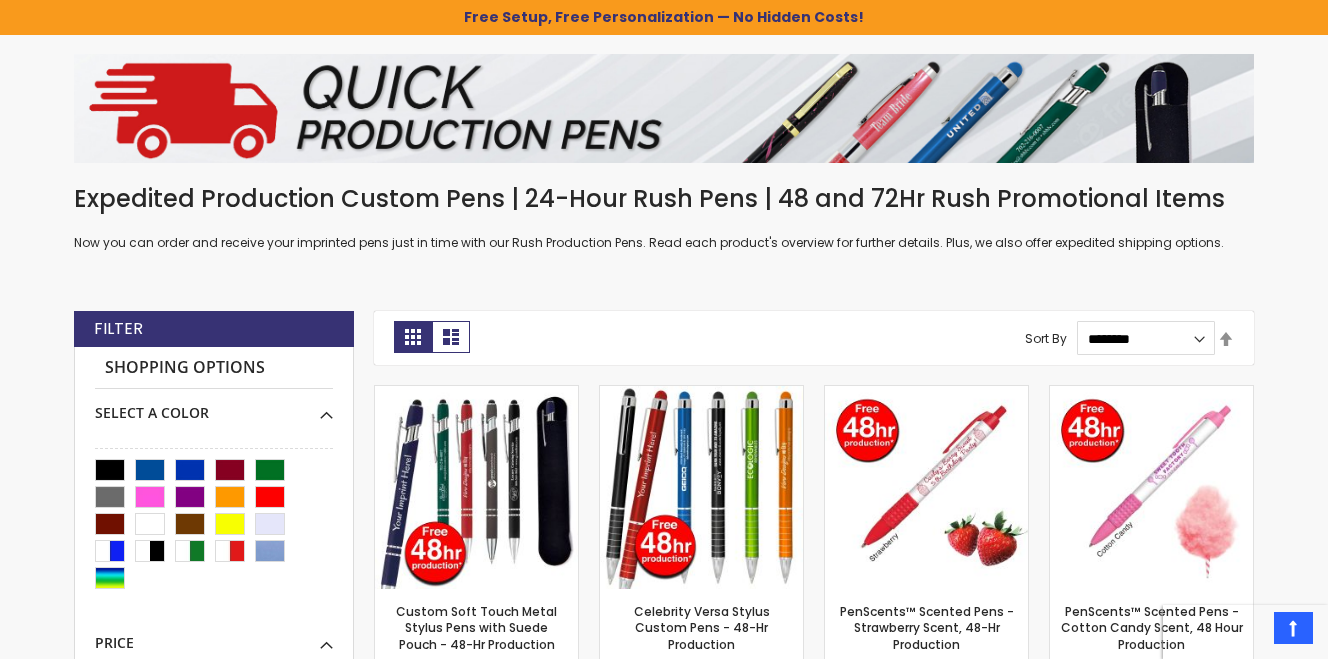 scroll, scrollTop: 146, scrollLeft: 0, axis: vertical 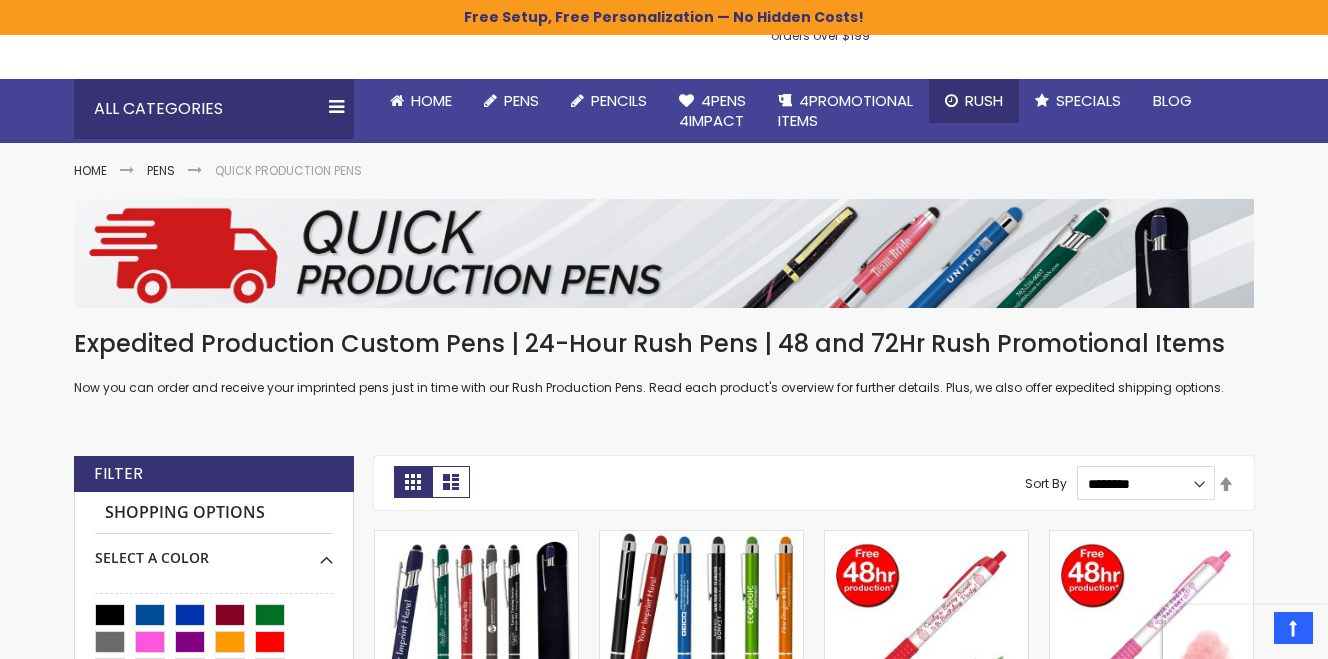 click on "Rush" at bounding box center [984, 100] 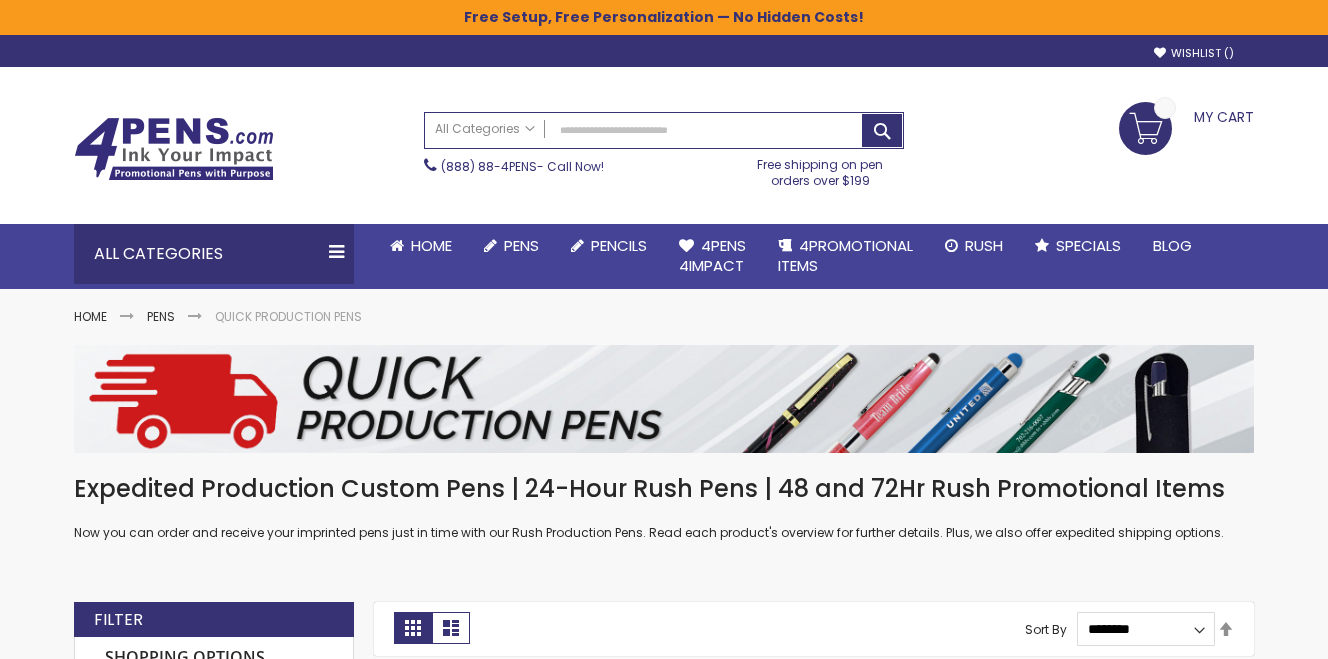 scroll, scrollTop: 0, scrollLeft: 0, axis: both 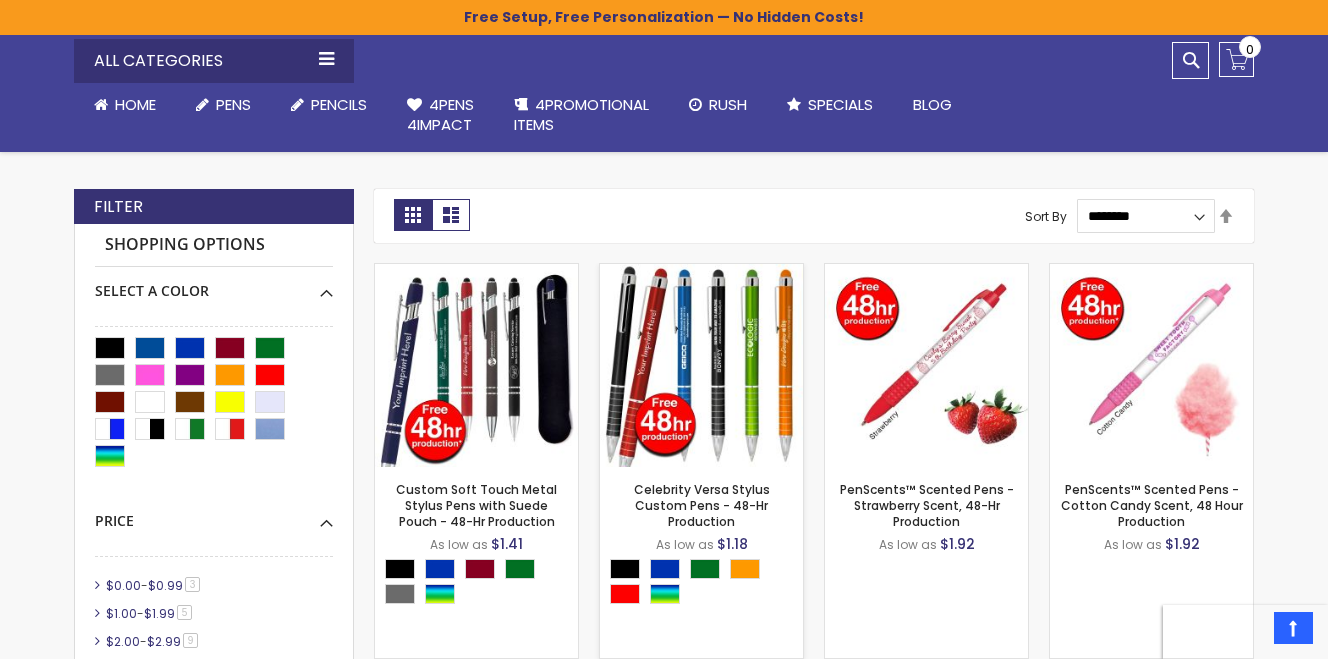 click at bounding box center [701, 365] 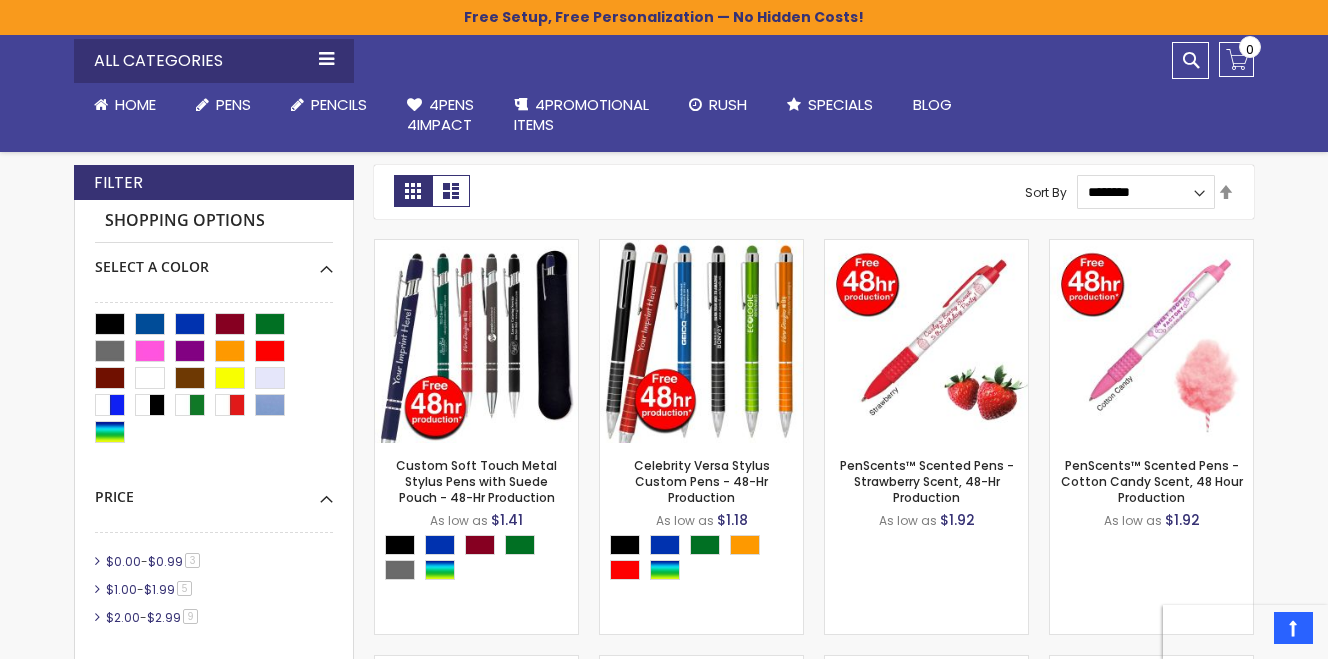 scroll, scrollTop: 449, scrollLeft: 0, axis: vertical 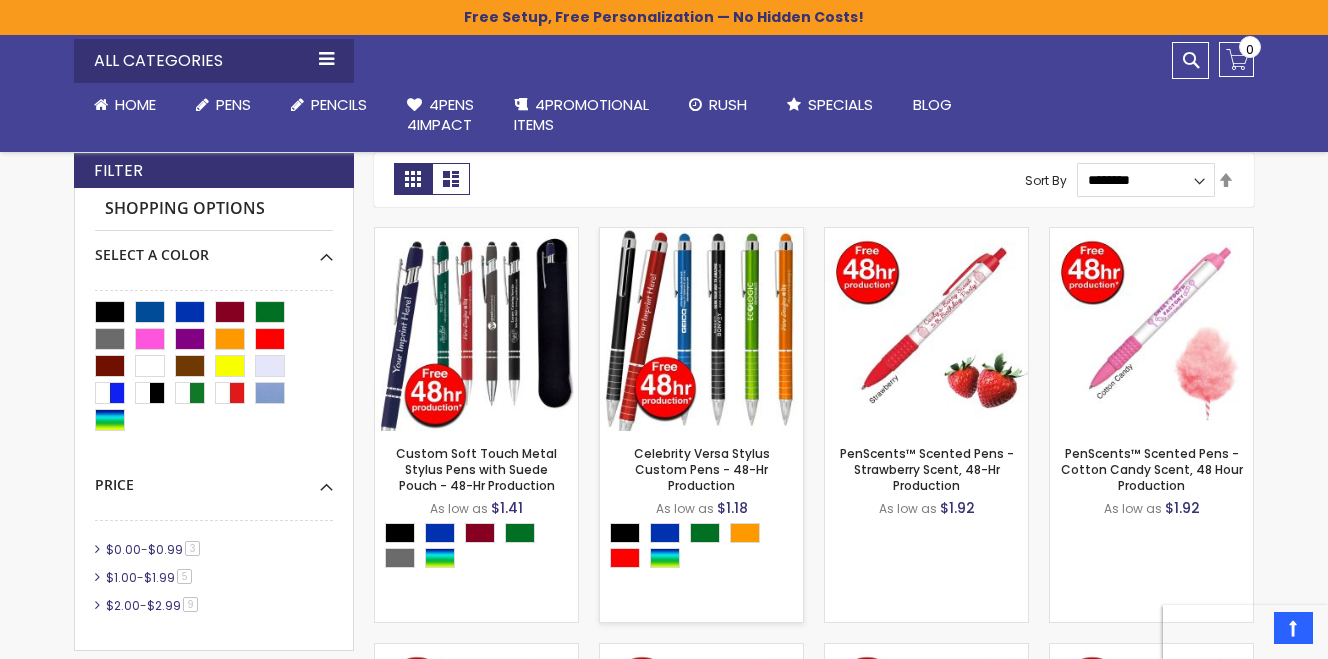 click at bounding box center (701, 329) 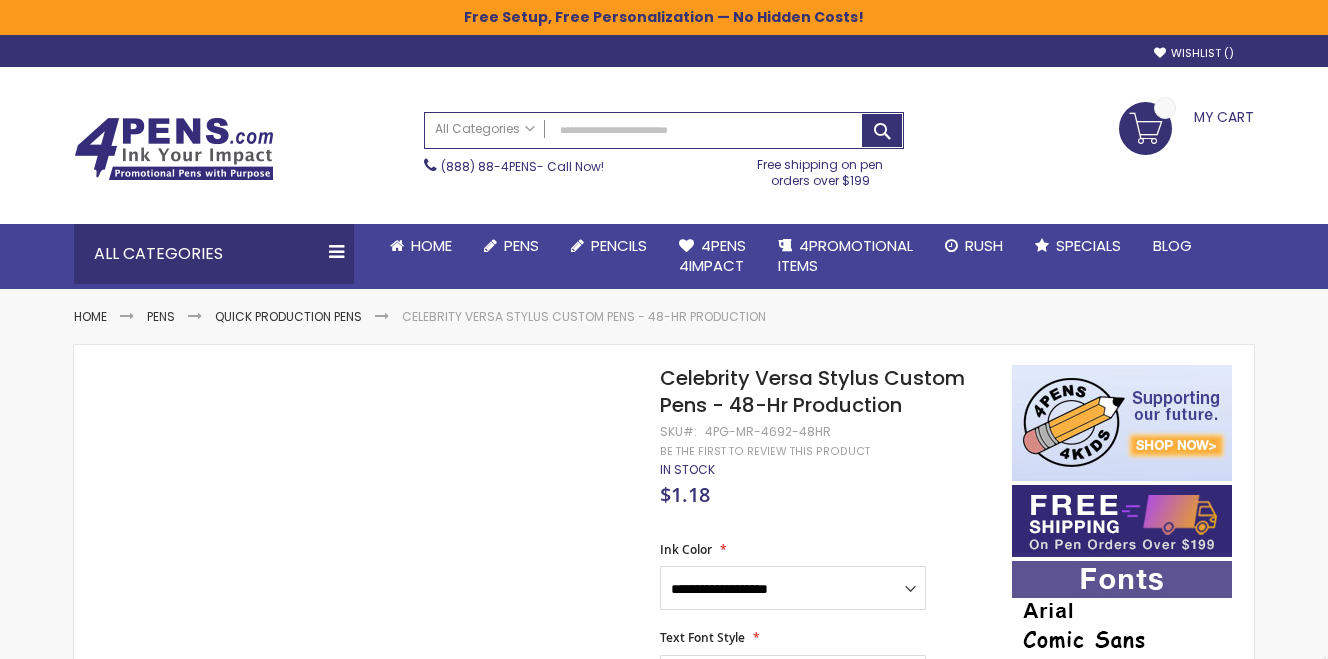 scroll, scrollTop: 0, scrollLeft: 0, axis: both 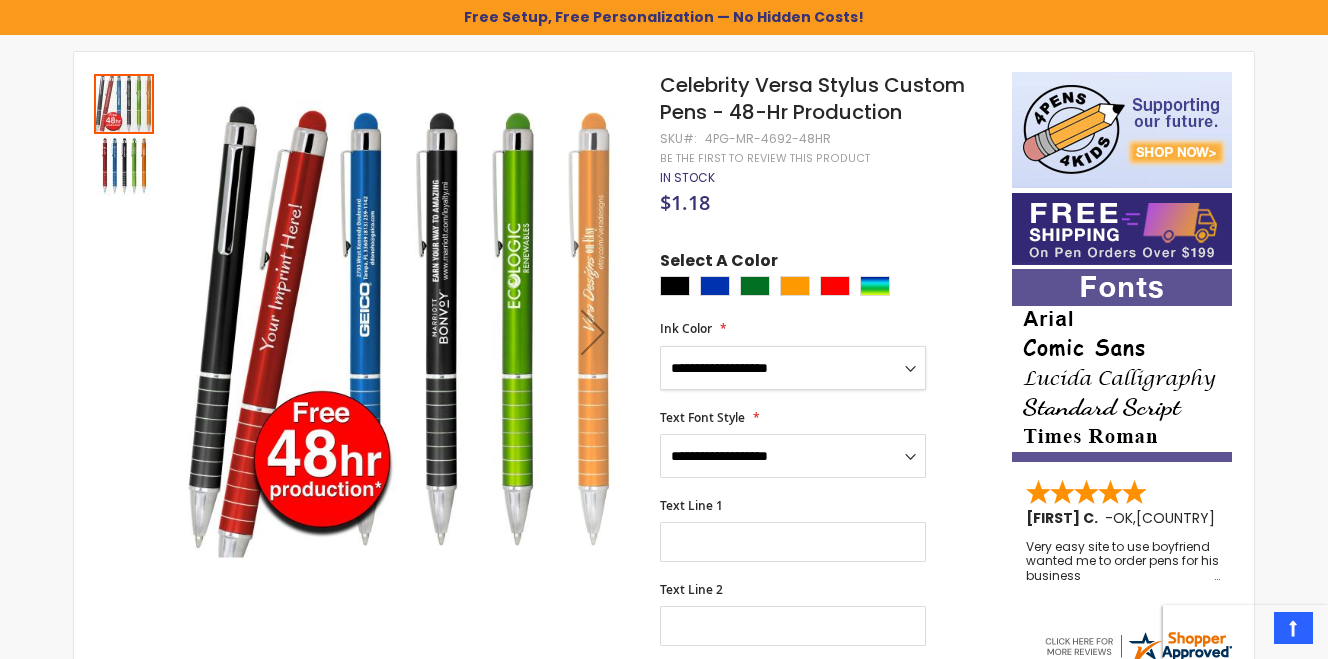 click on "**********" at bounding box center [793, 368] 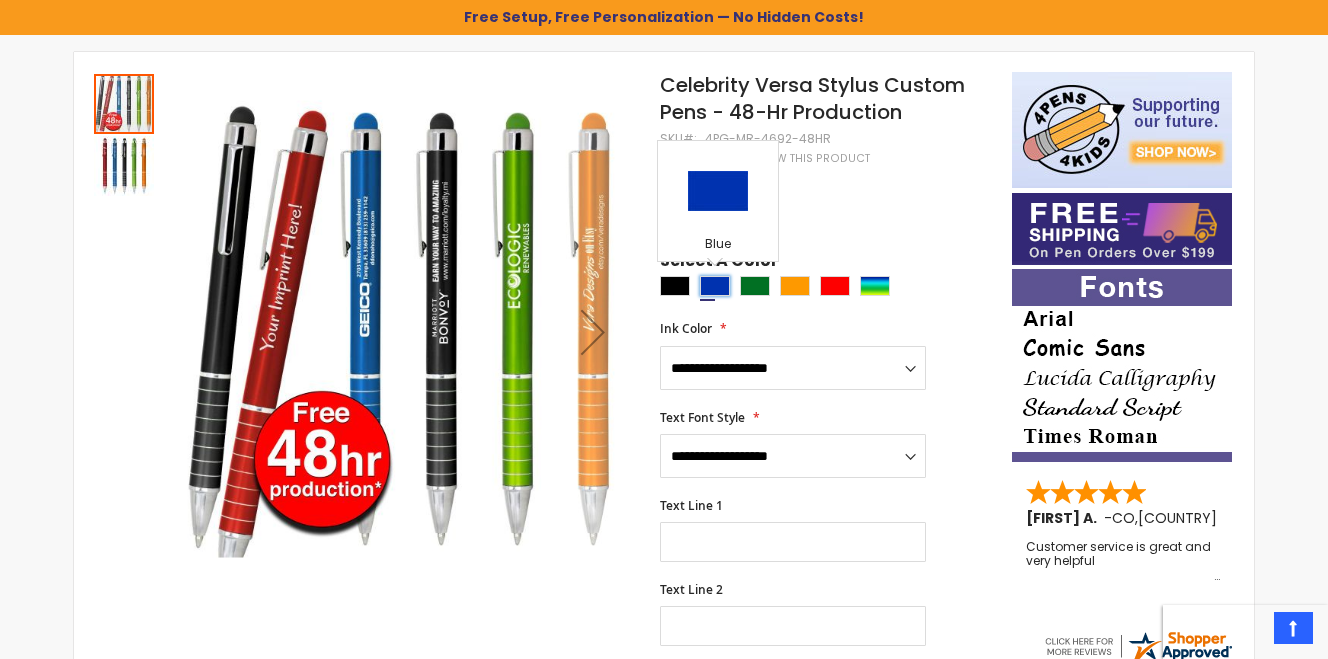 click at bounding box center [715, 286] 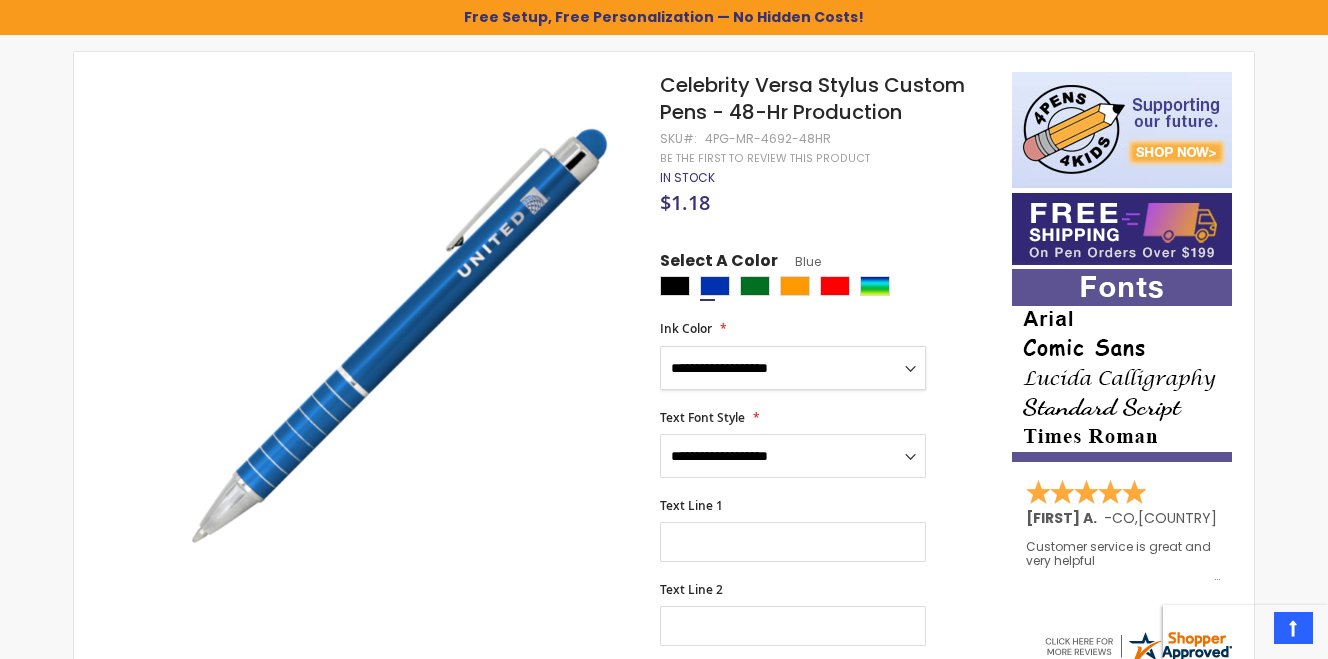 click on "**********" at bounding box center [793, 368] 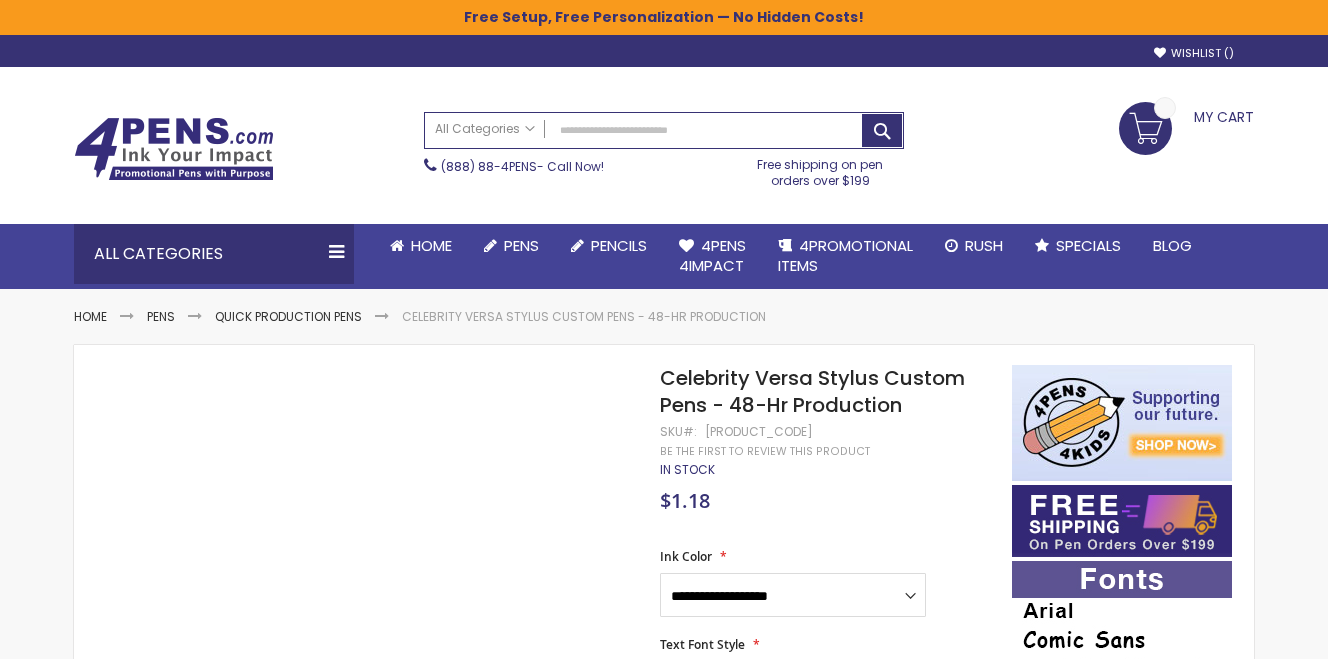 scroll, scrollTop: 0, scrollLeft: 0, axis: both 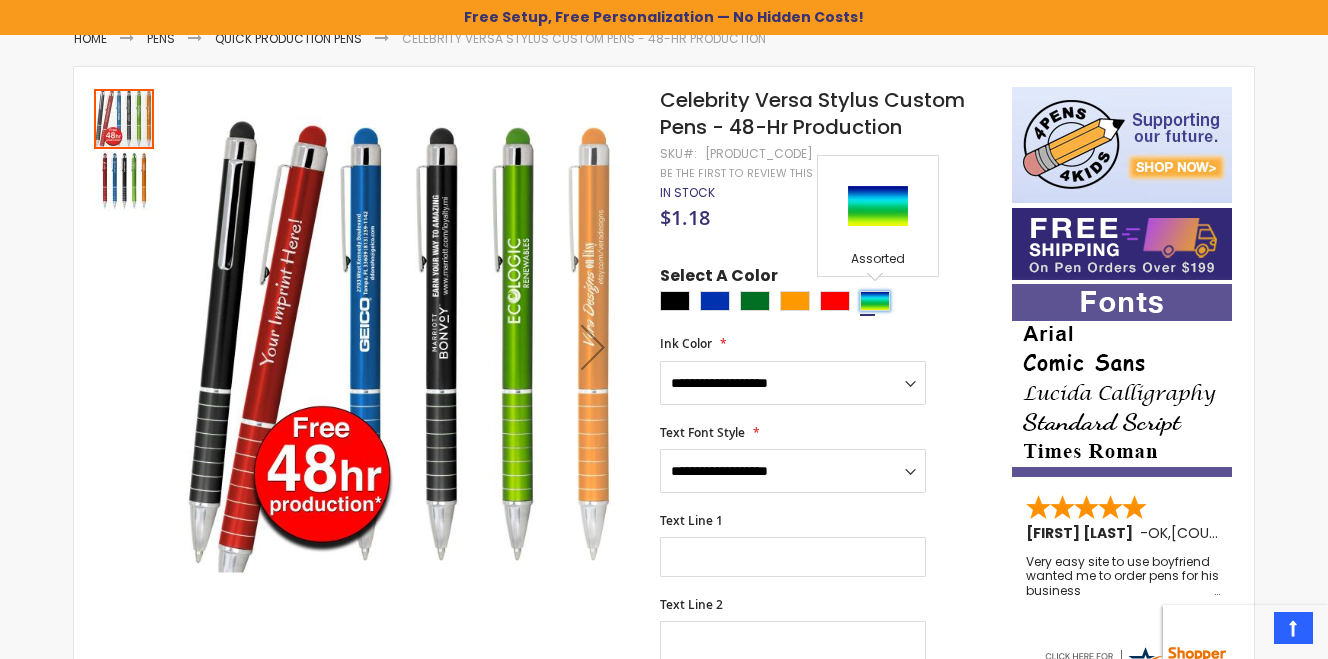 click at bounding box center [875, 301] 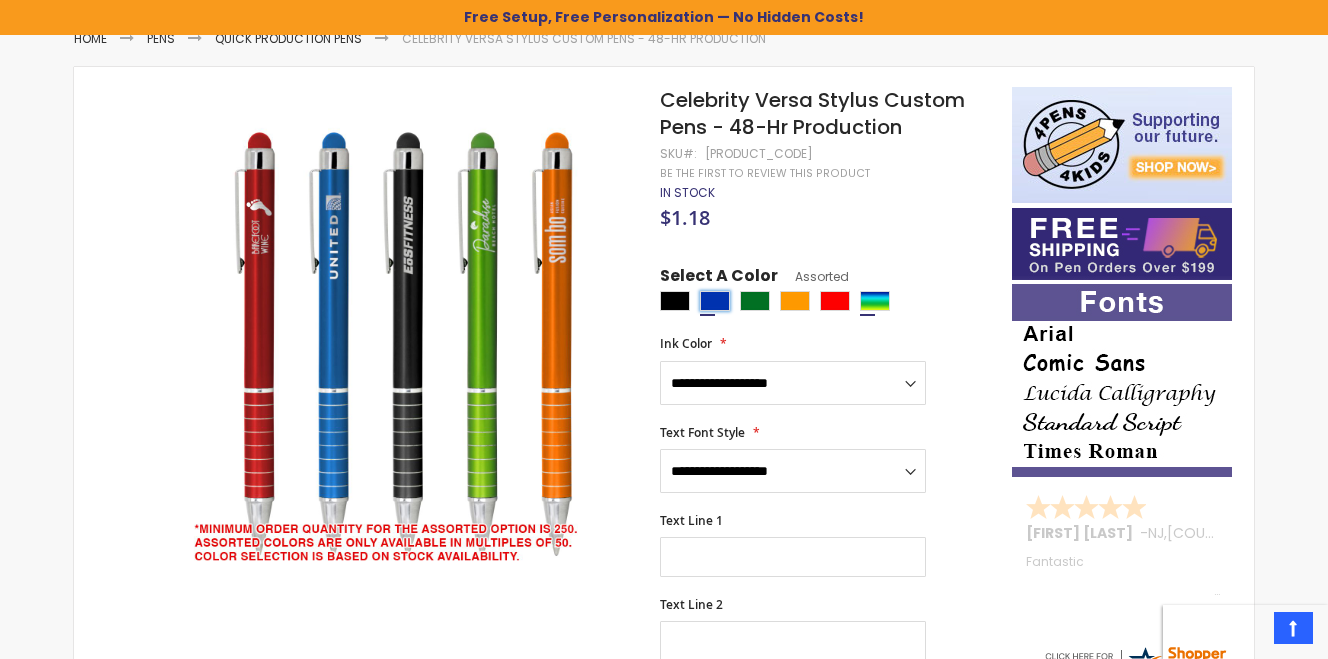 click at bounding box center [715, 301] 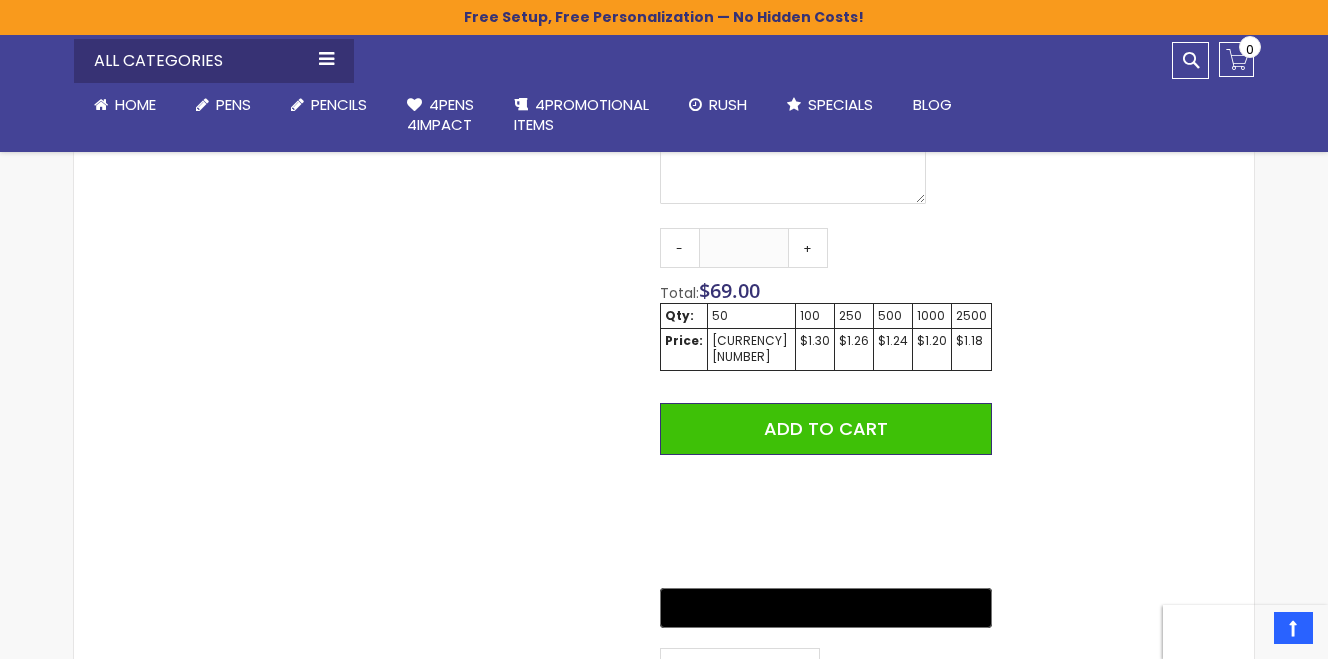 scroll, scrollTop: 1044, scrollLeft: 0, axis: vertical 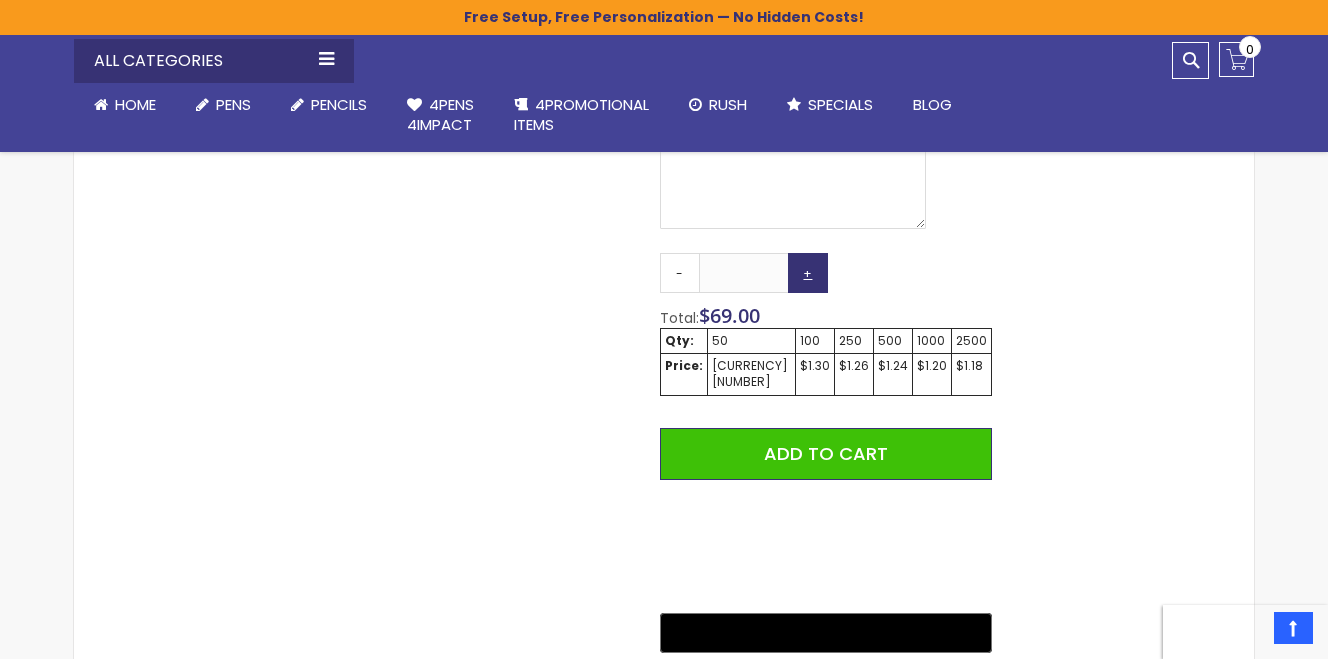 click on "+" at bounding box center (808, 273) 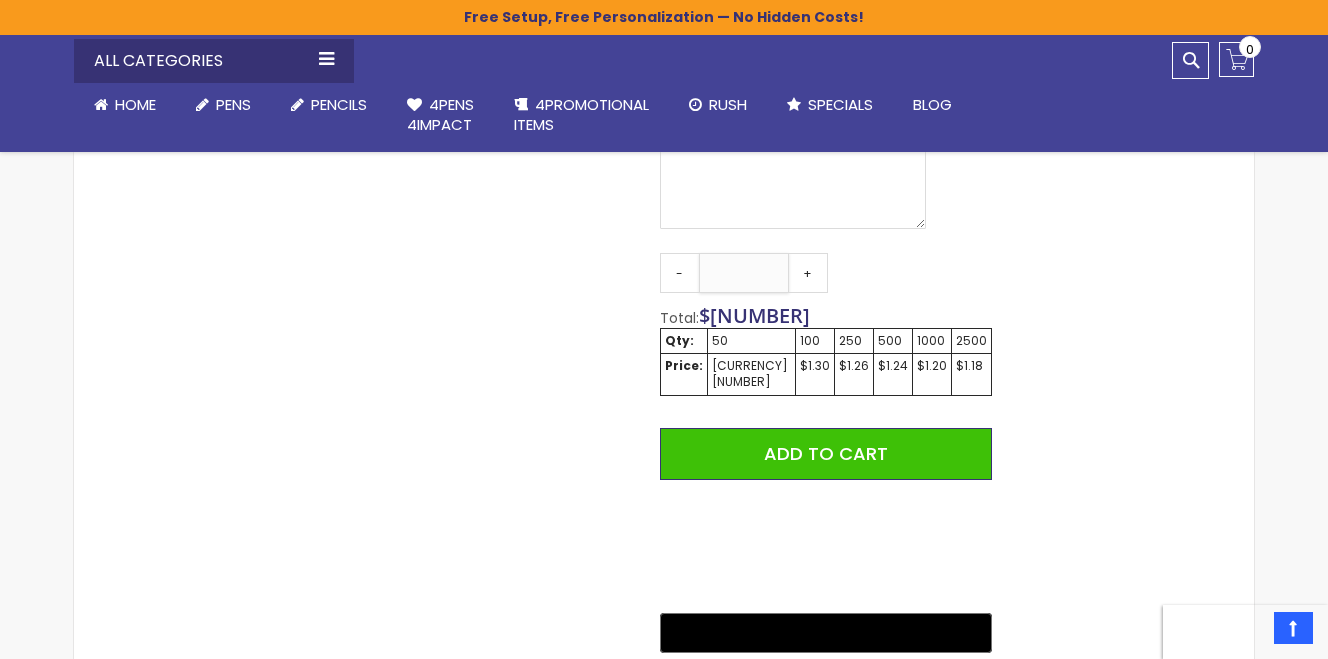 click on "**" at bounding box center (744, 273) 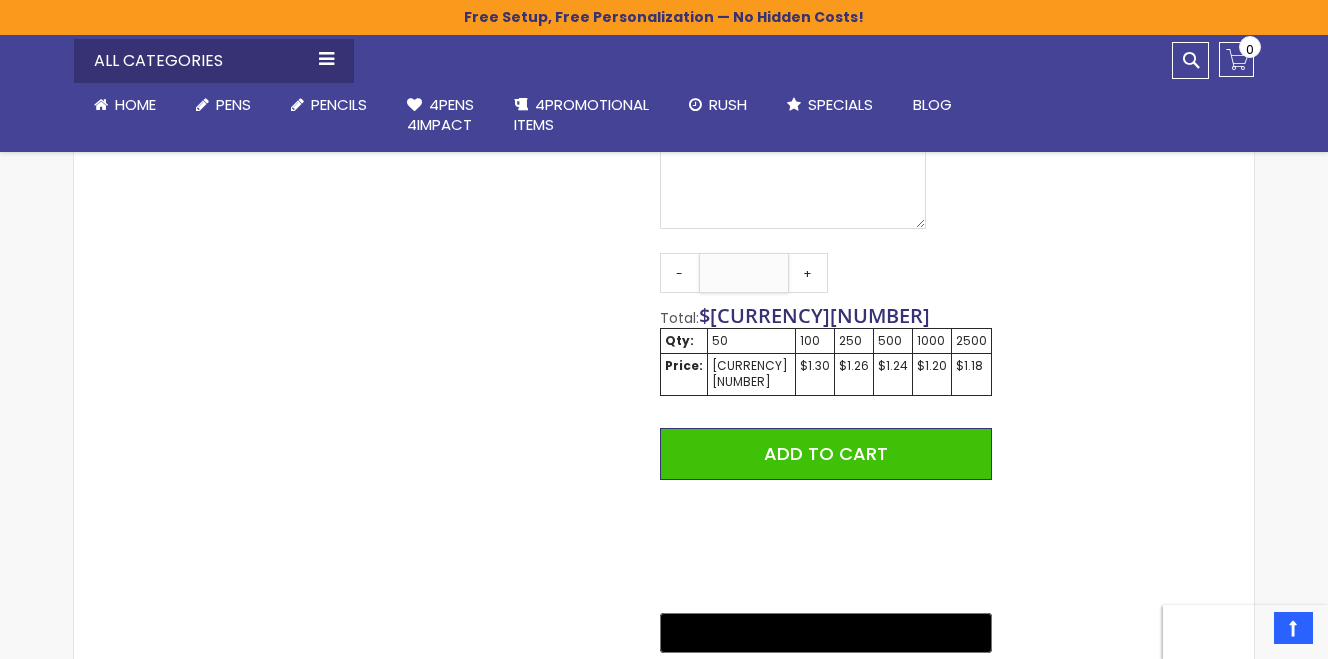 type on "***" 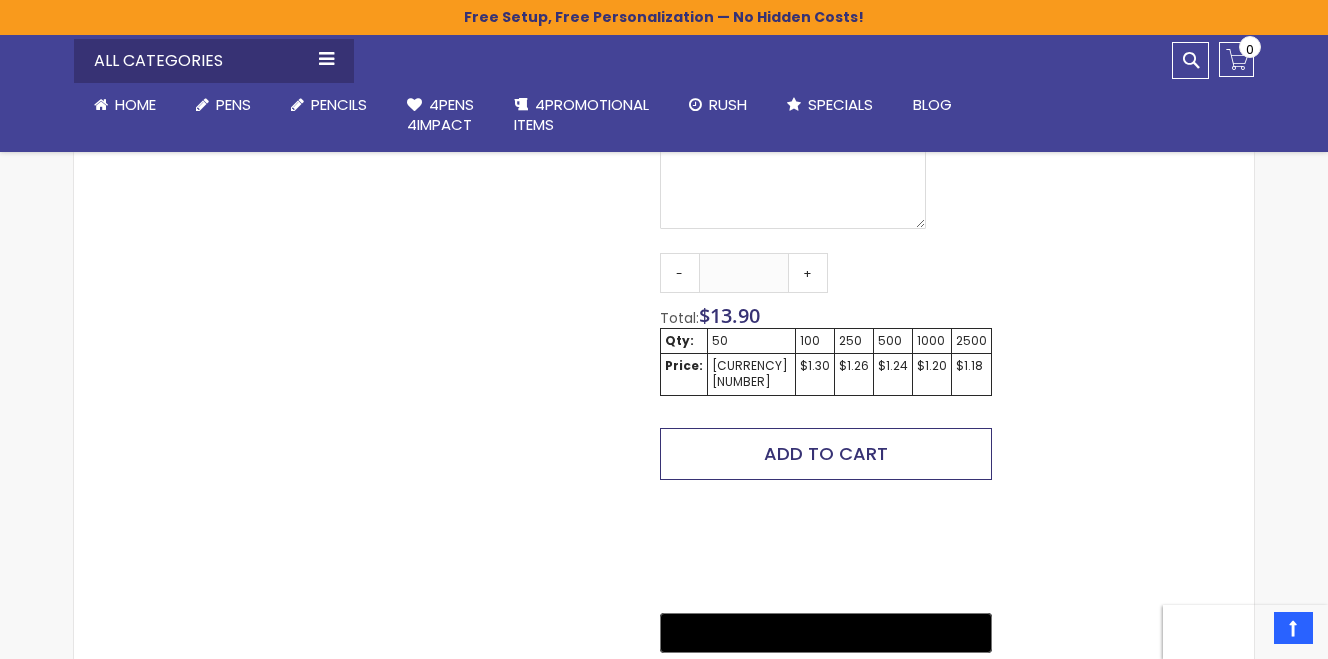 type 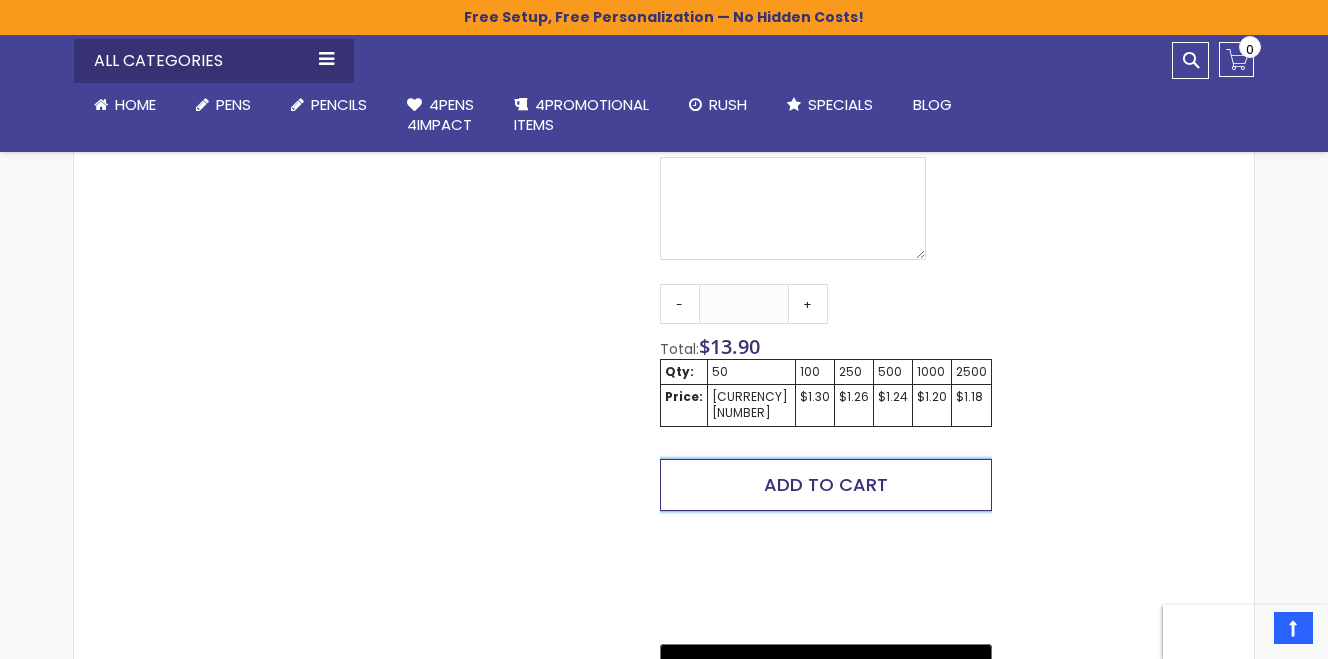 scroll, scrollTop: 776, scrollLeft: 0, axis: vertical 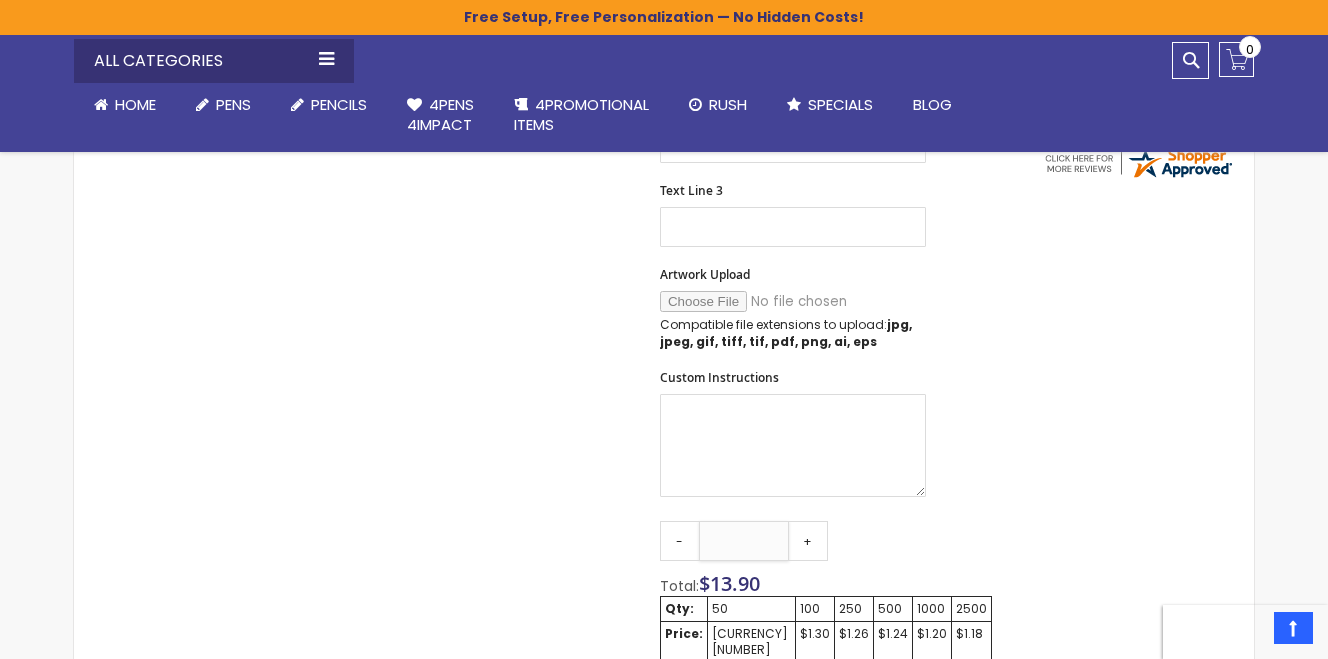click on "***" at bounding box center [744, 541] 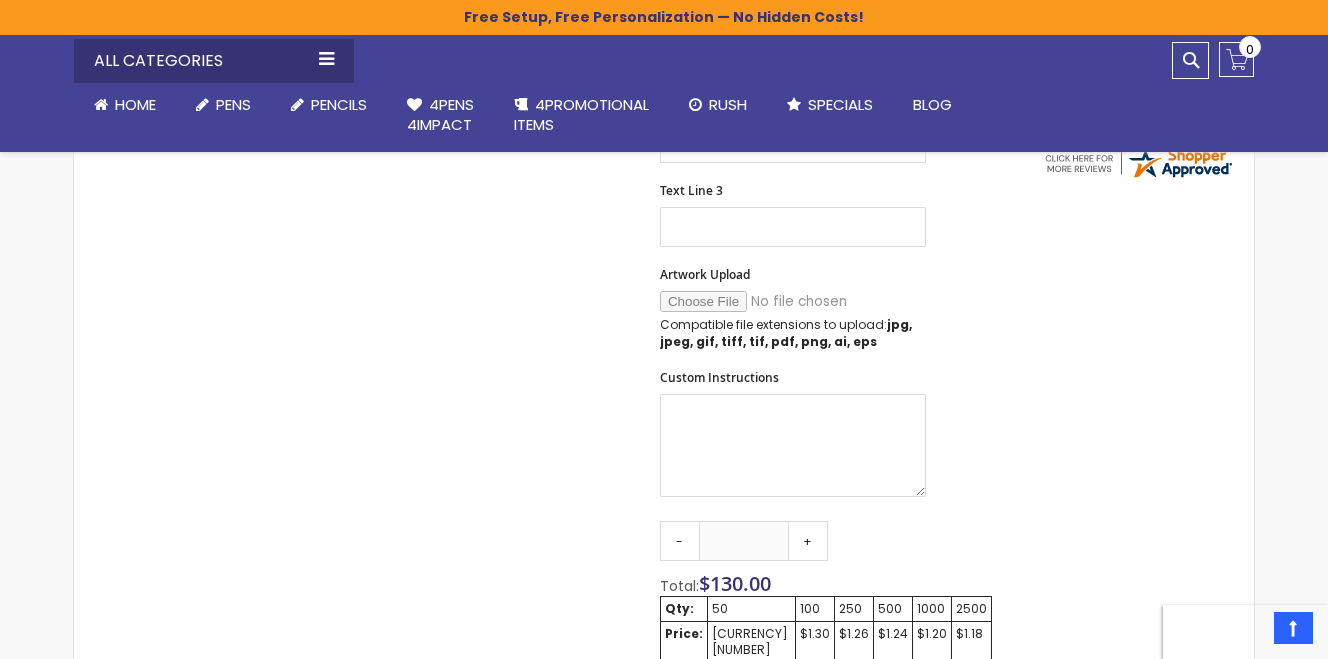 scroll, scrollTop: 1152, scrollLeft: 0, axis: vertical 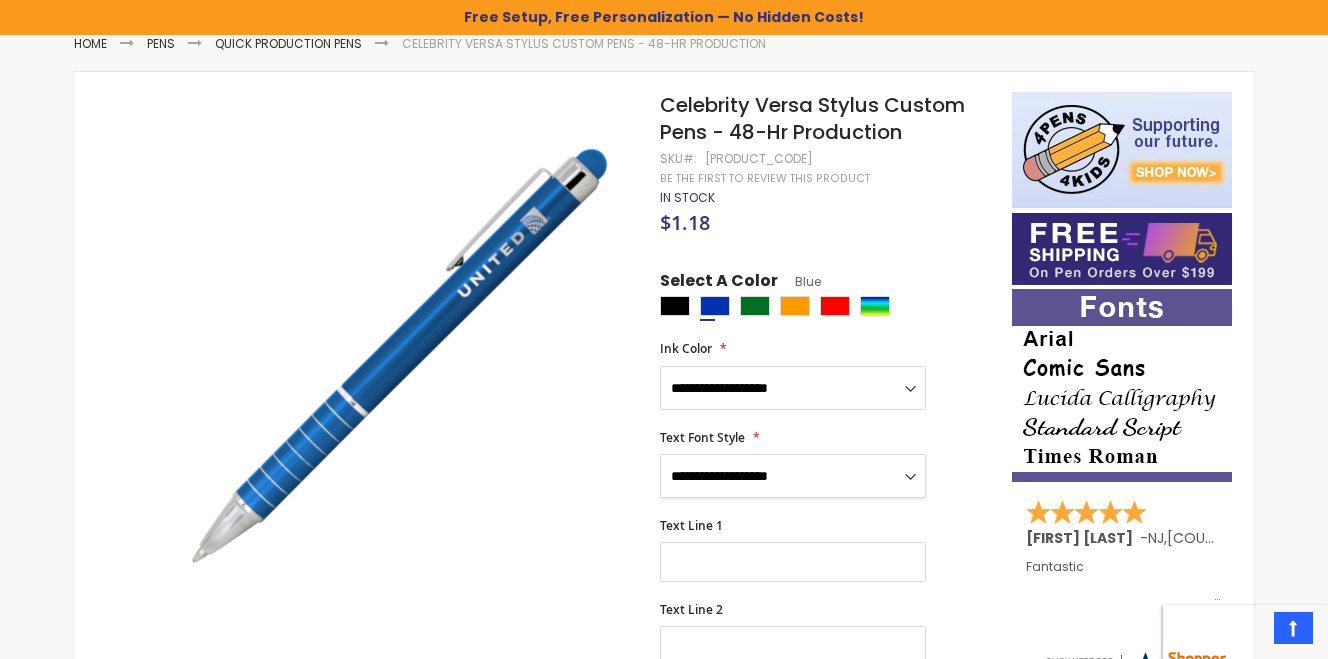 click on "**********" at bounding box center (793, 476) 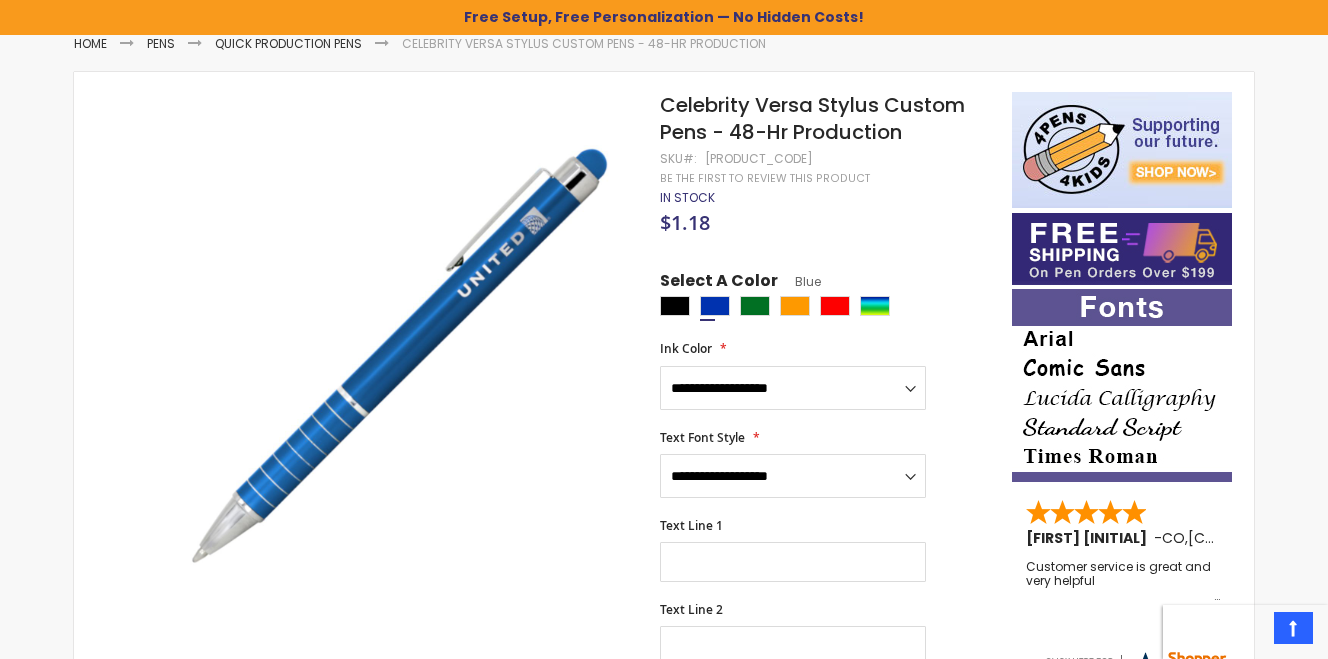 click at bounding box center [1122, 385] 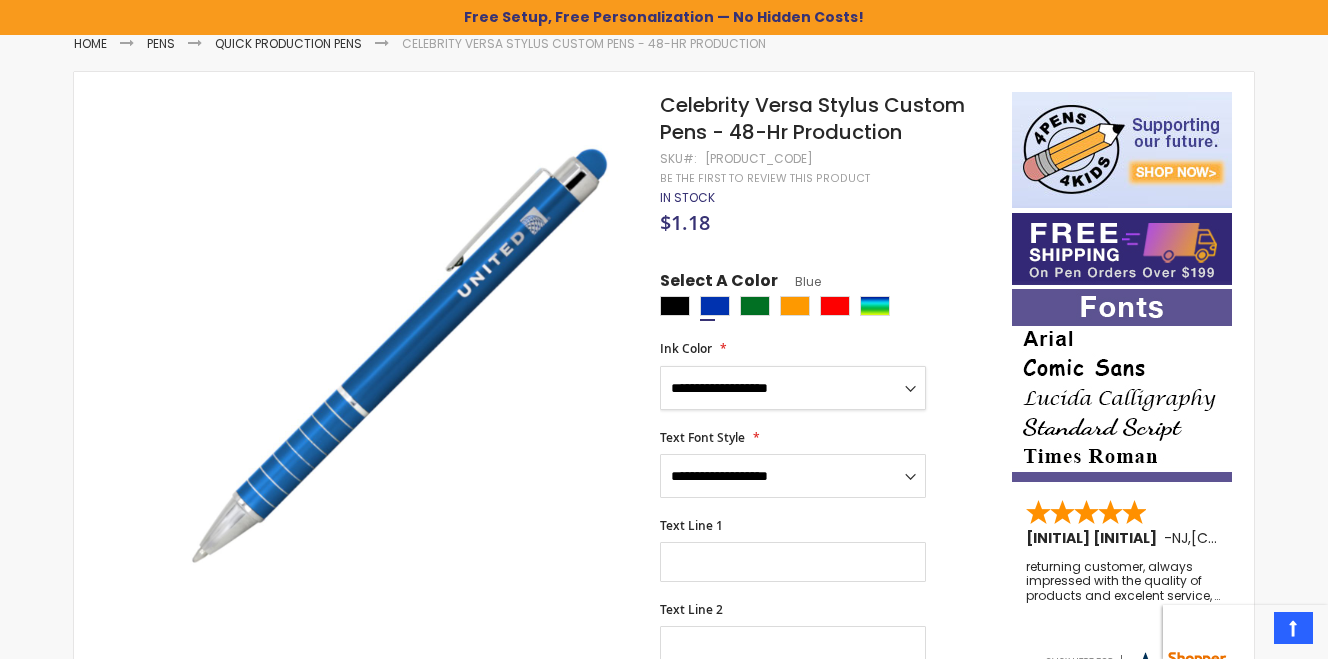 click on "**********" at bounding box center [793, 388] 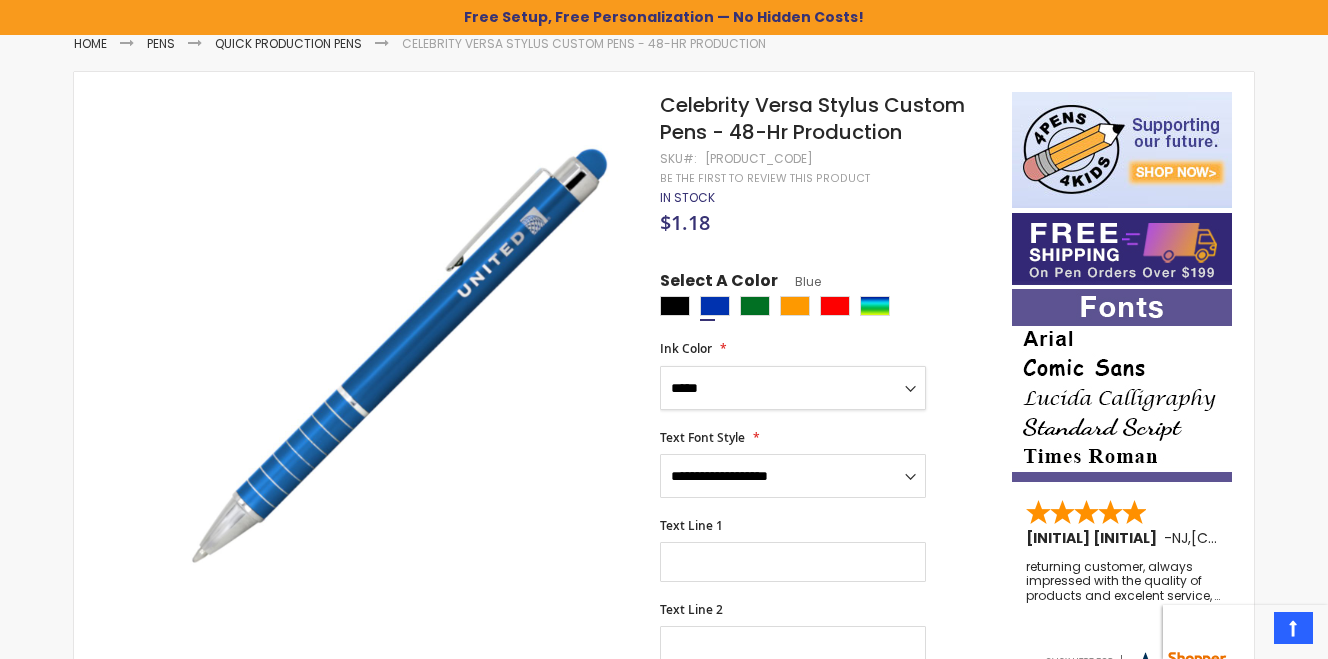 click on "**********" at bounding box center (793, 388) 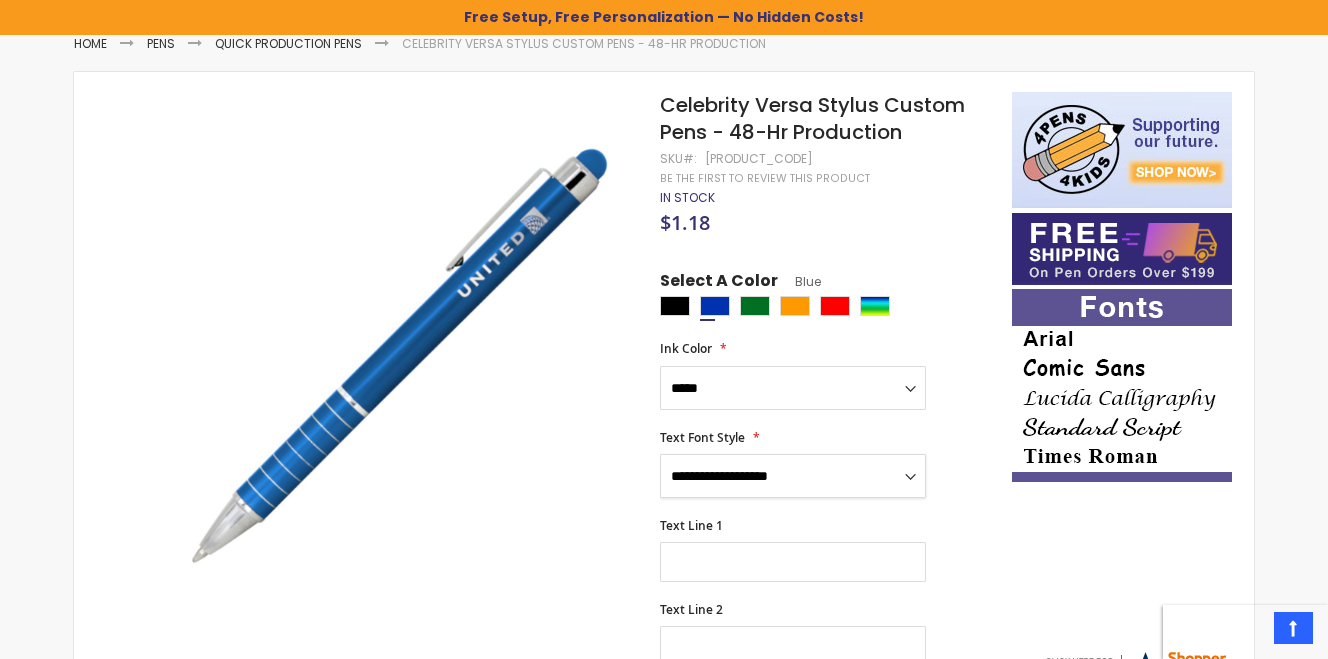 click on "**********" at bounding box center [793, 476] 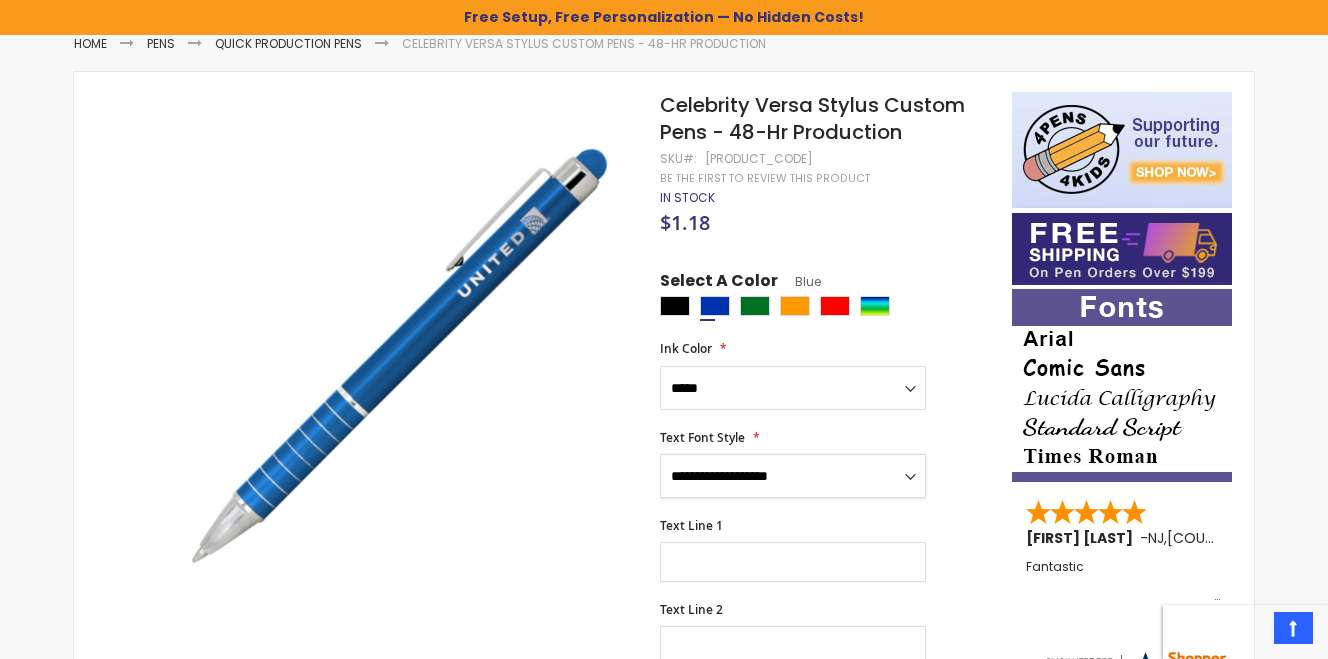 select on "****" 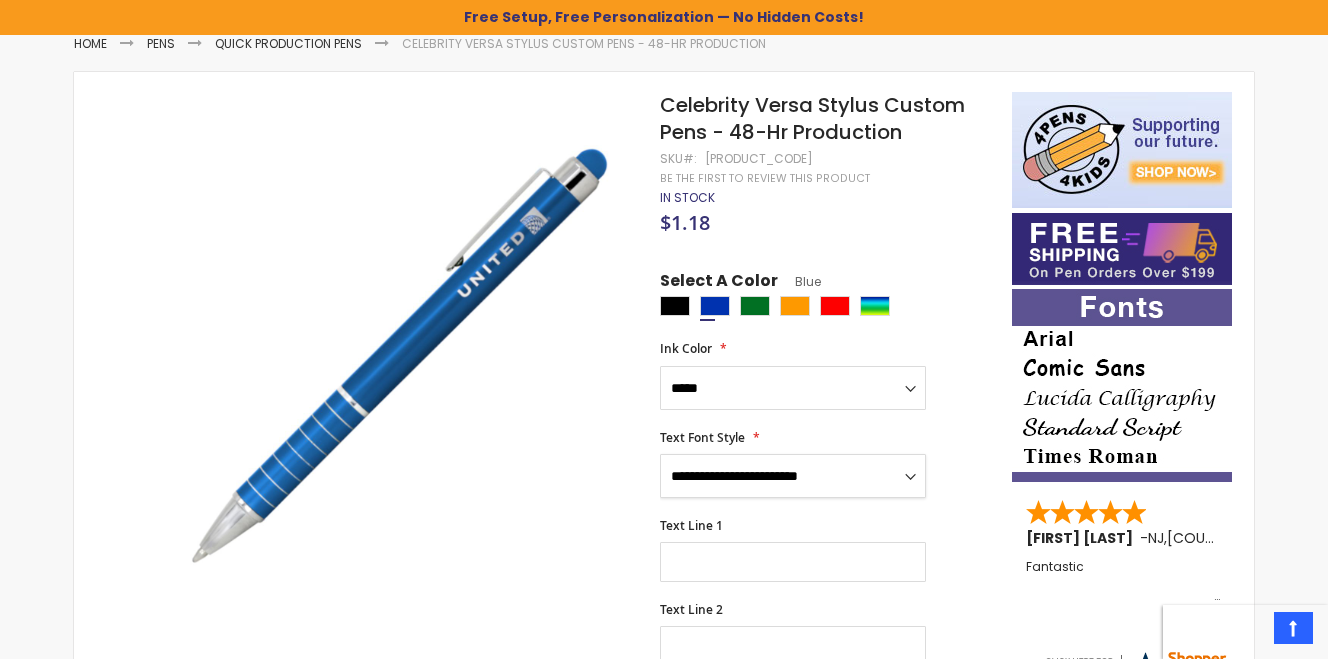 click on "**********" at bounding box center (793, 476) 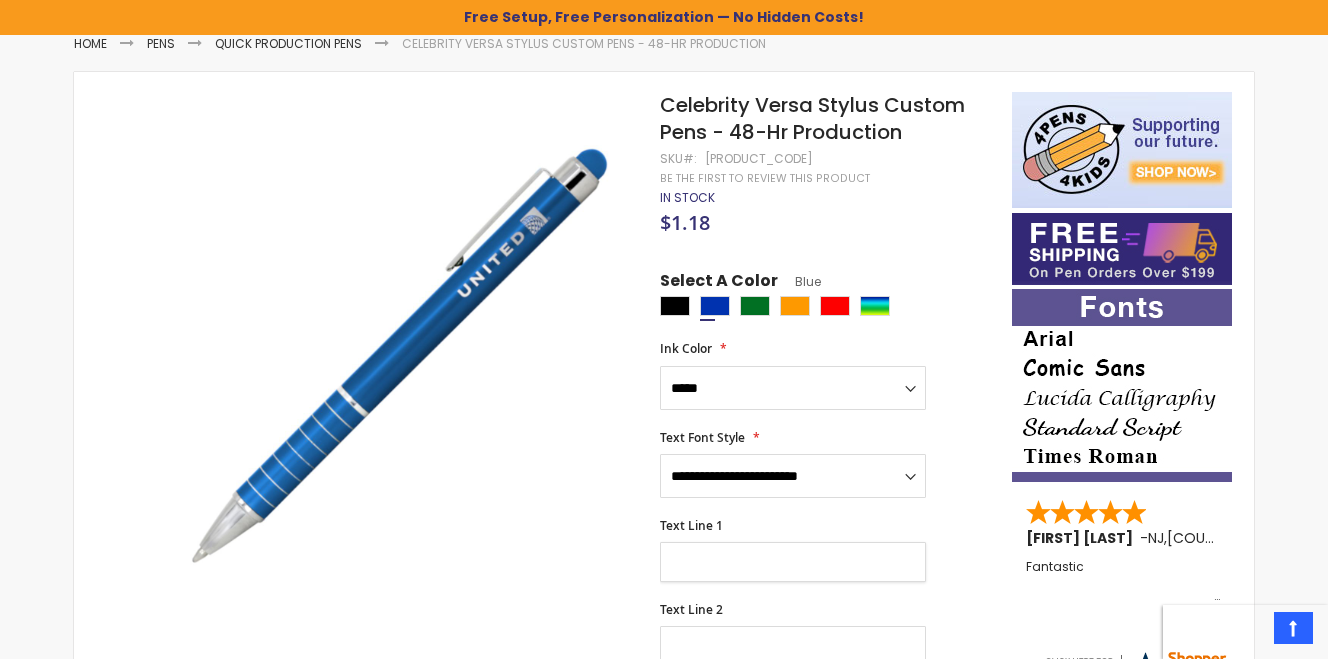 click on "Text Line 1" at bounding box center (793, 562) 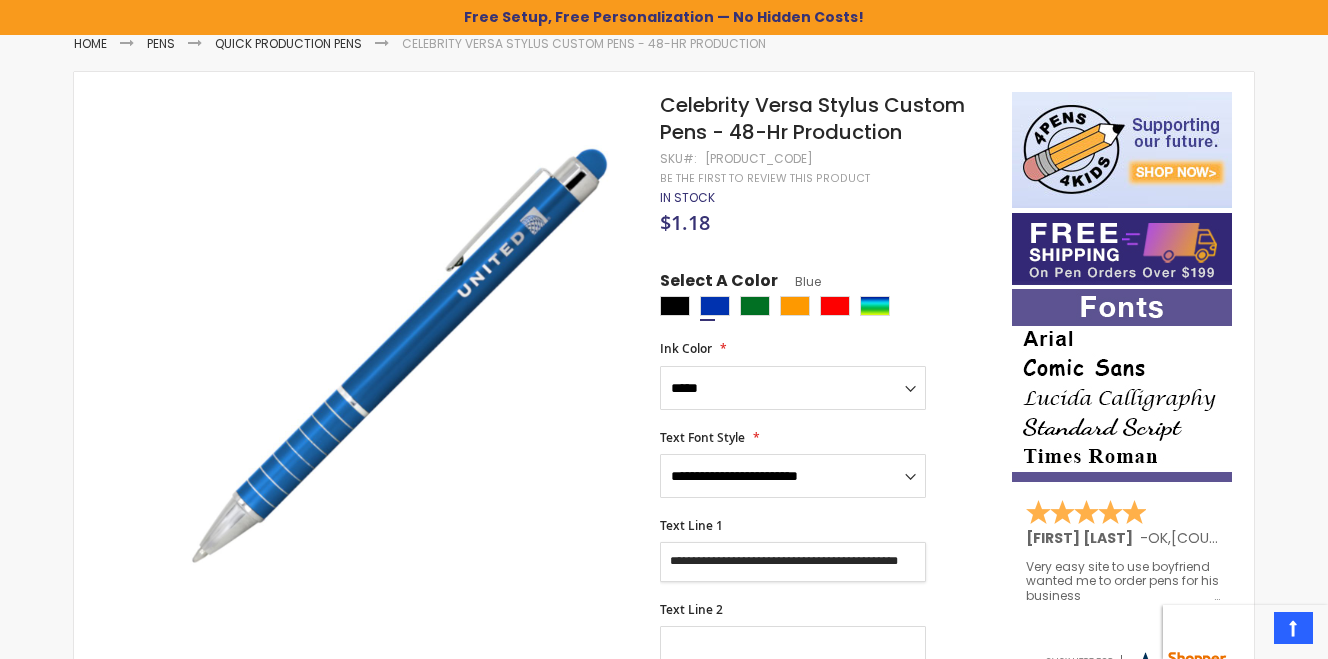 scroll, scrollTop: 0, scrollLeft: 24, axis: horizontal 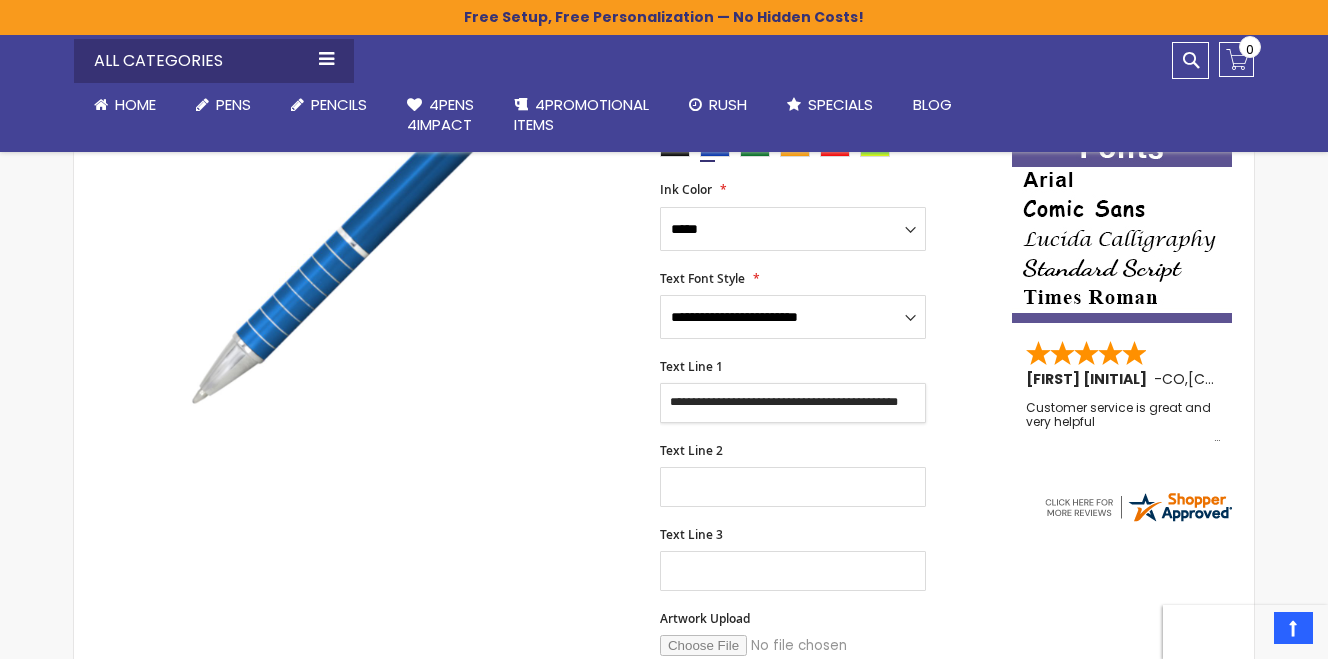 type on "**********" 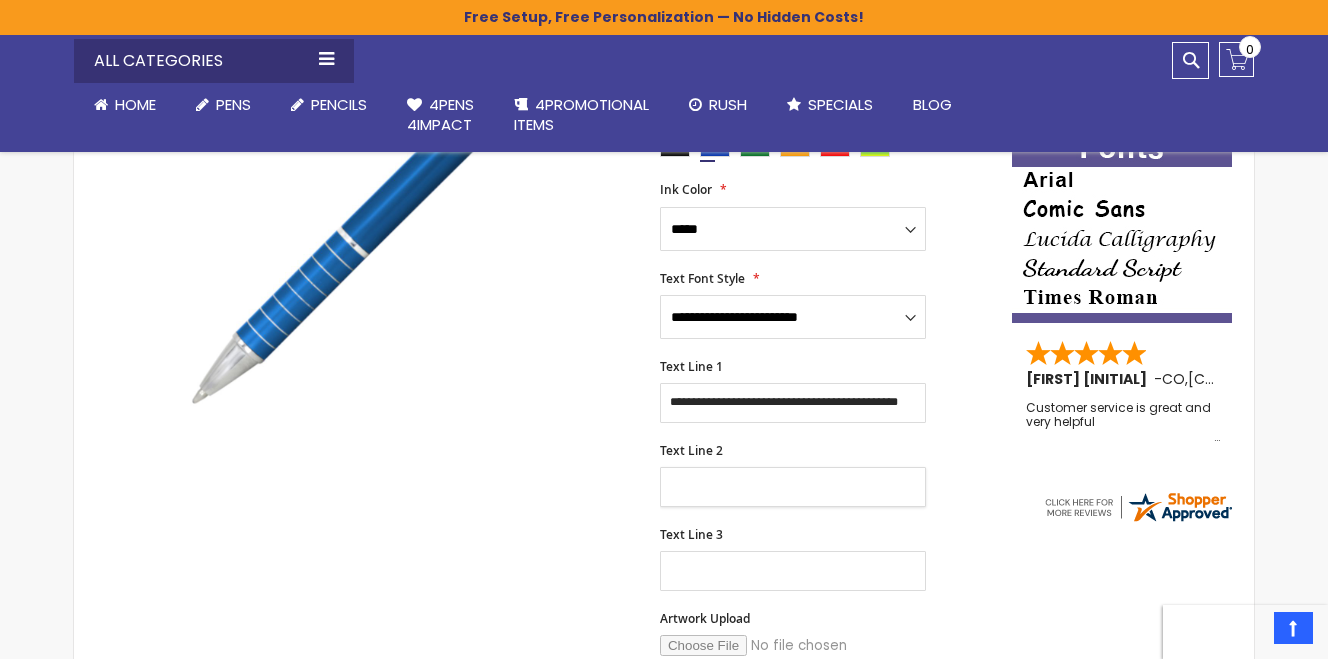 scroll, scrollTop: 0, scrollLeft: 0, axis: both 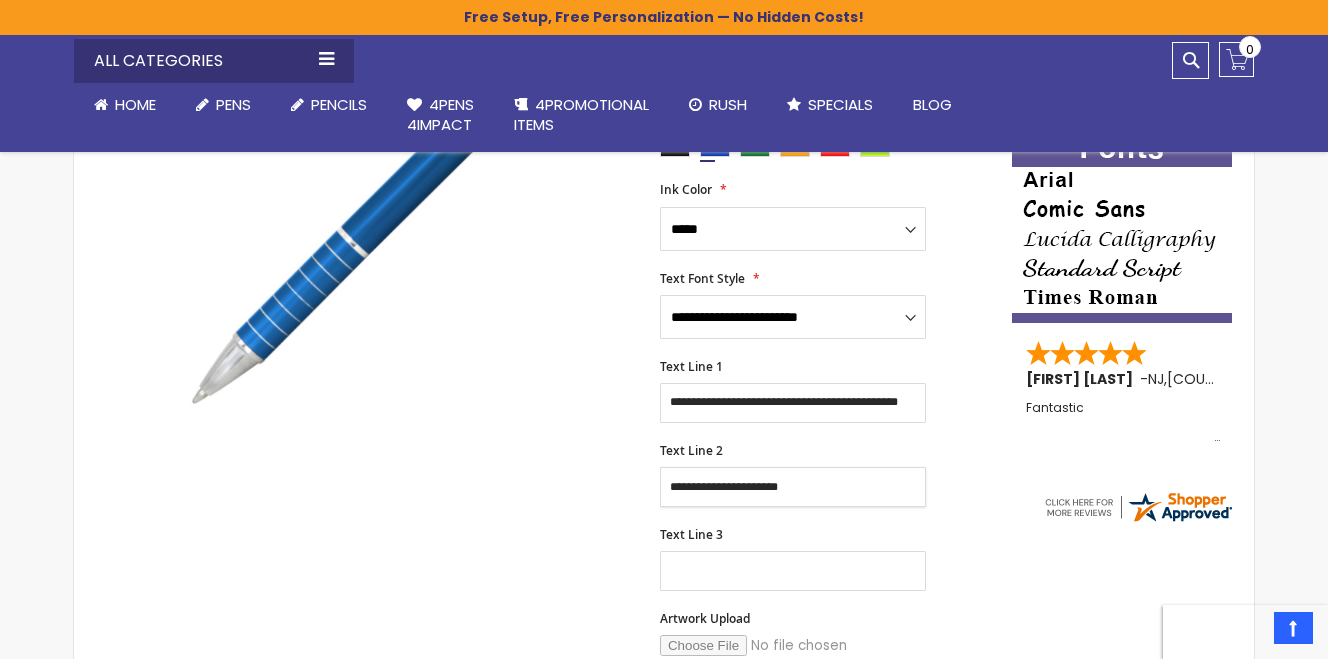 type on "**********" 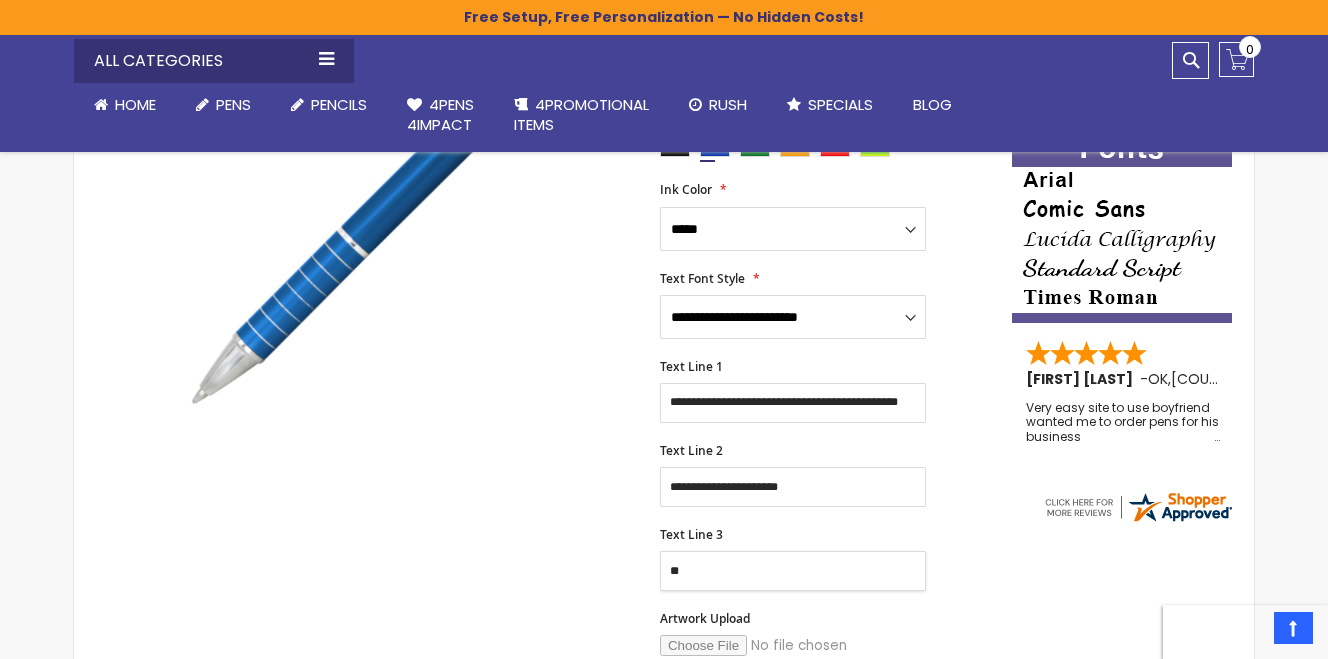 type on "*" 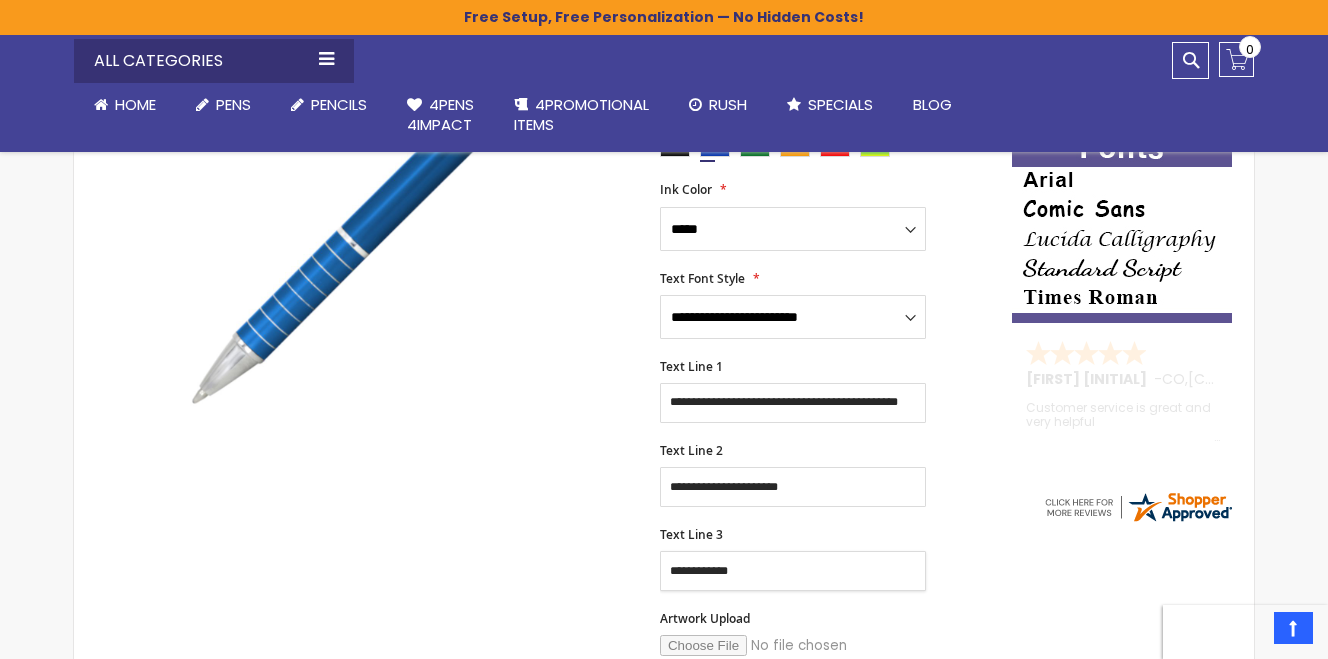 type on "**********" 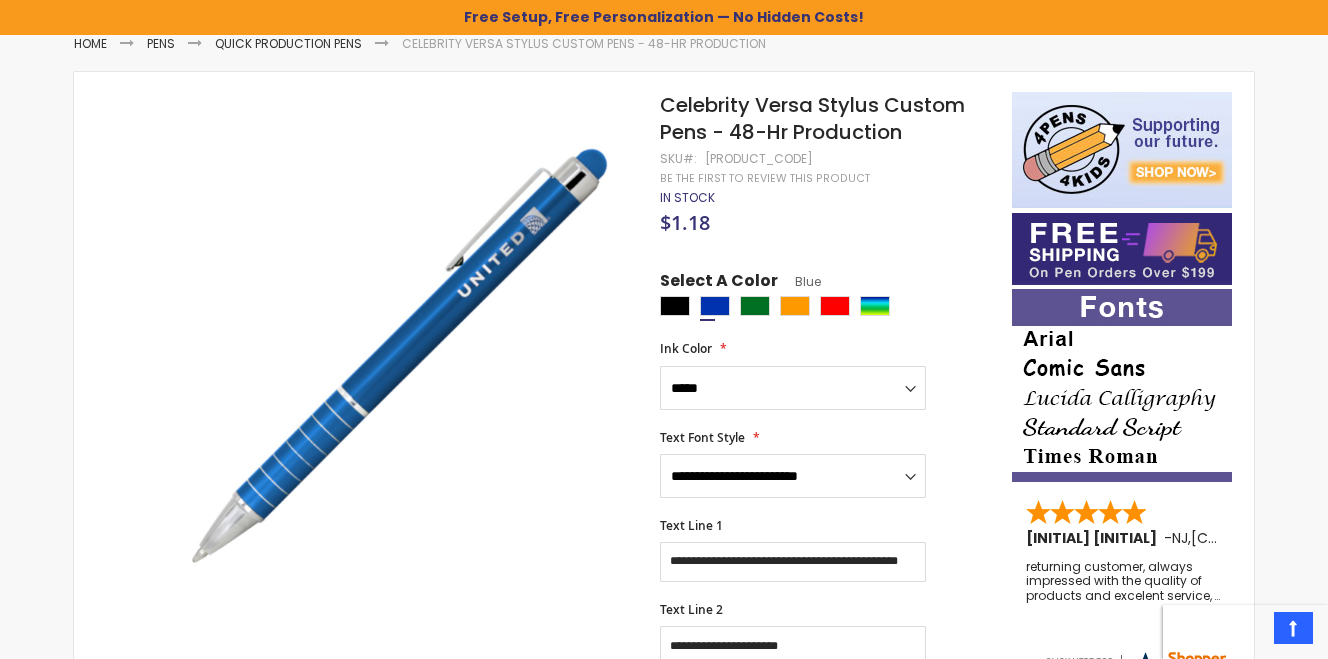 scroll, scrollTop: 242, scrollLeft: 0, axis: vertical 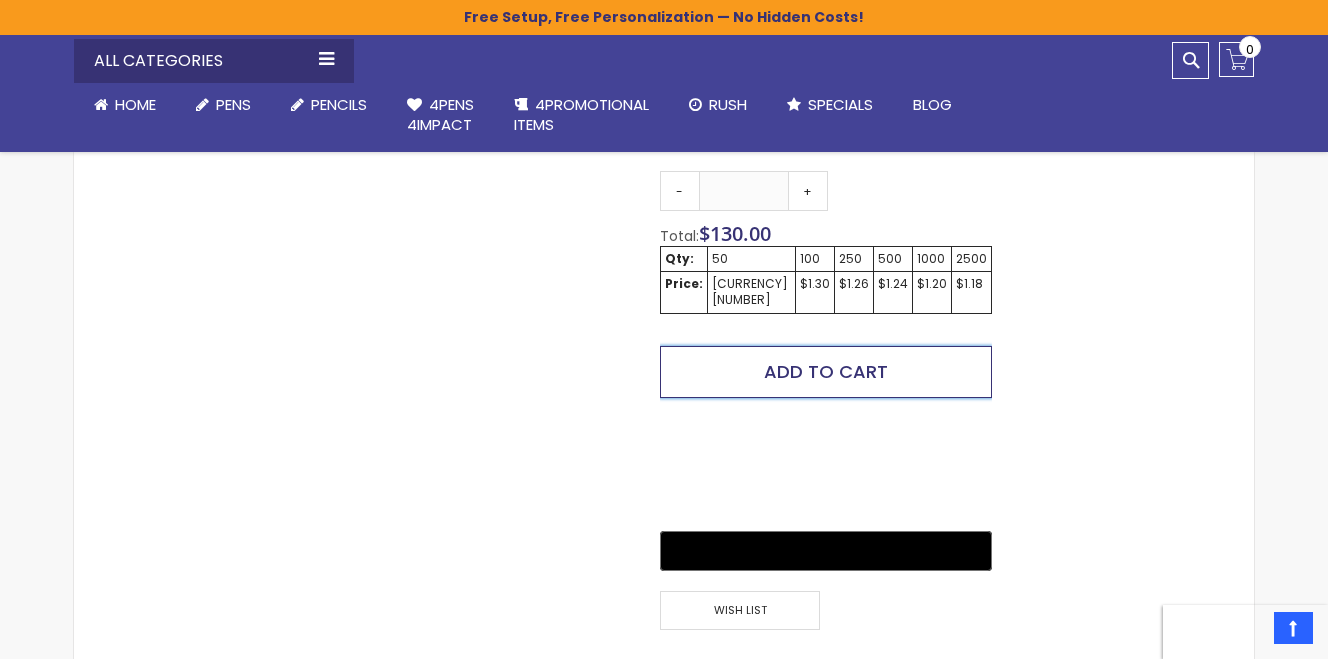 click on "Add to Cart" at bounding box center [826, 371] 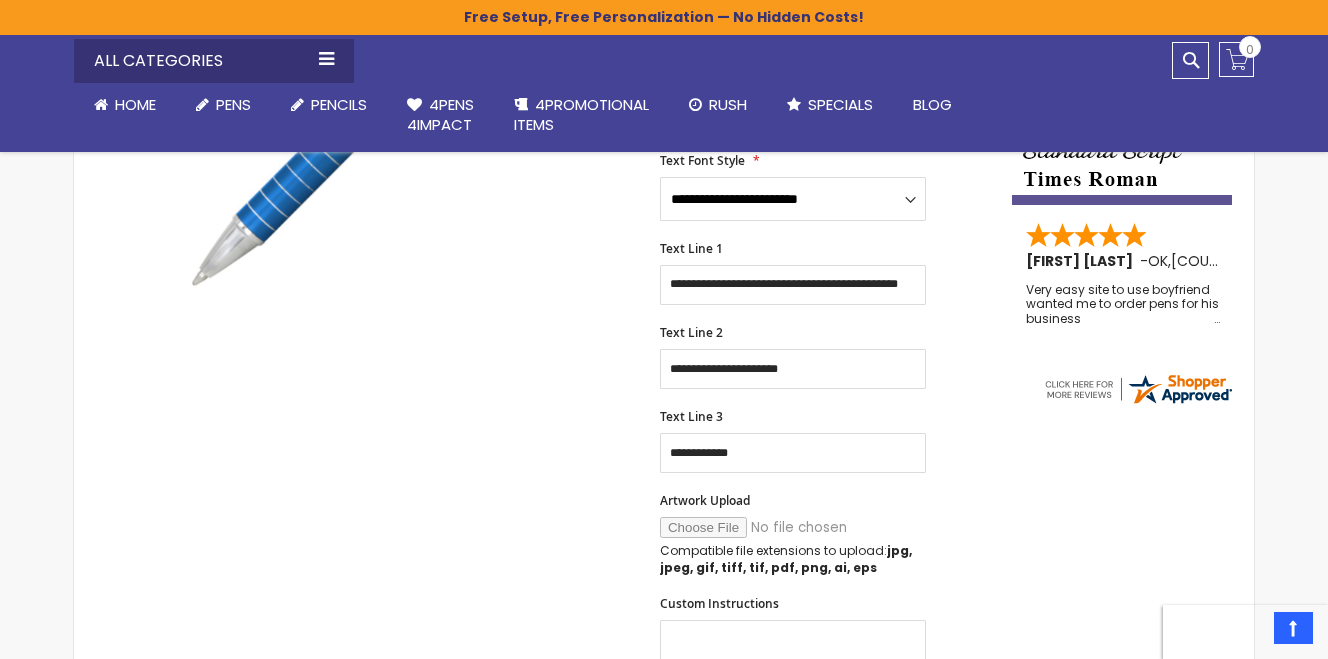 scroll, scrollTop: 523, scrollLeft: 0, axis: vertical 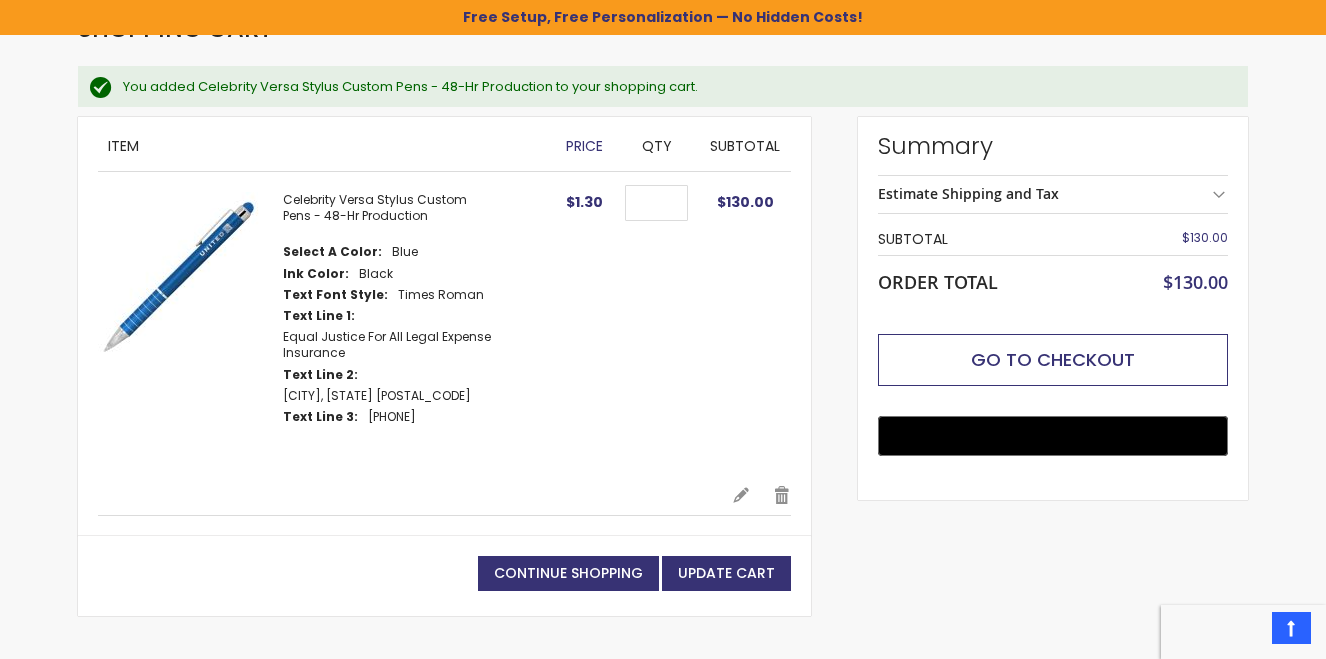 click on "Go to Checkout" at bounding box center [1053, 359] 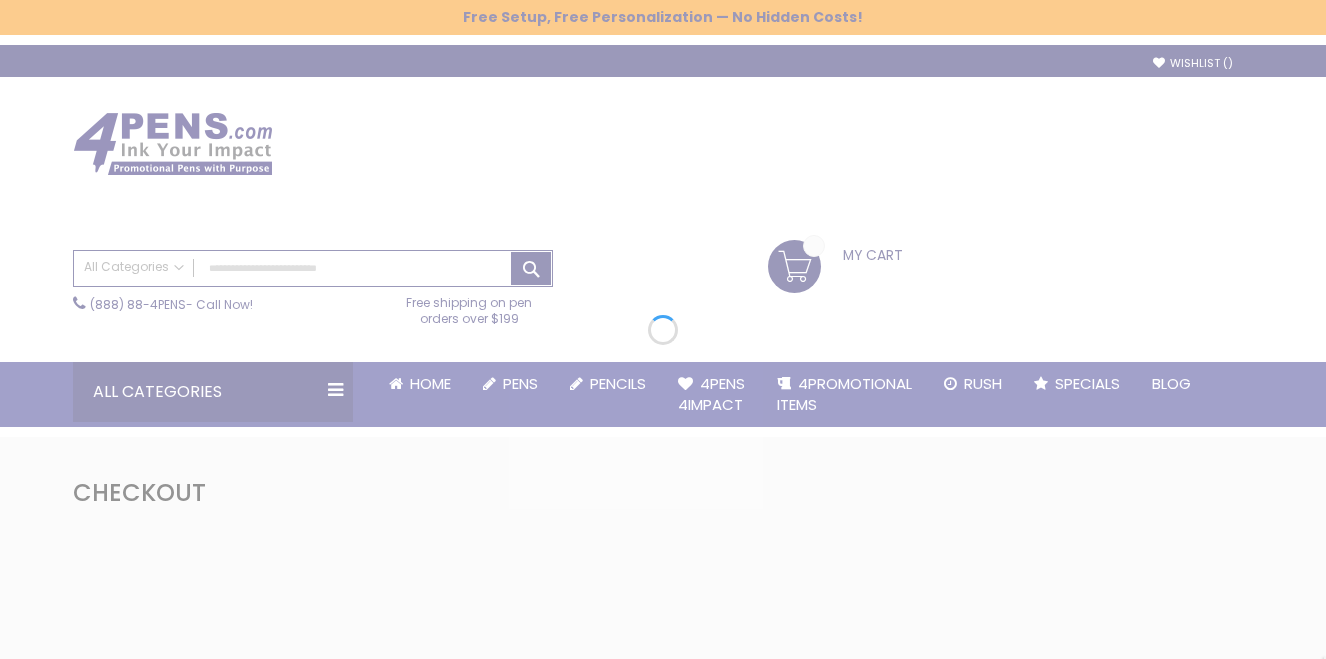 scroll, scrollTop: 0, scrollLeft: 0, axis: both 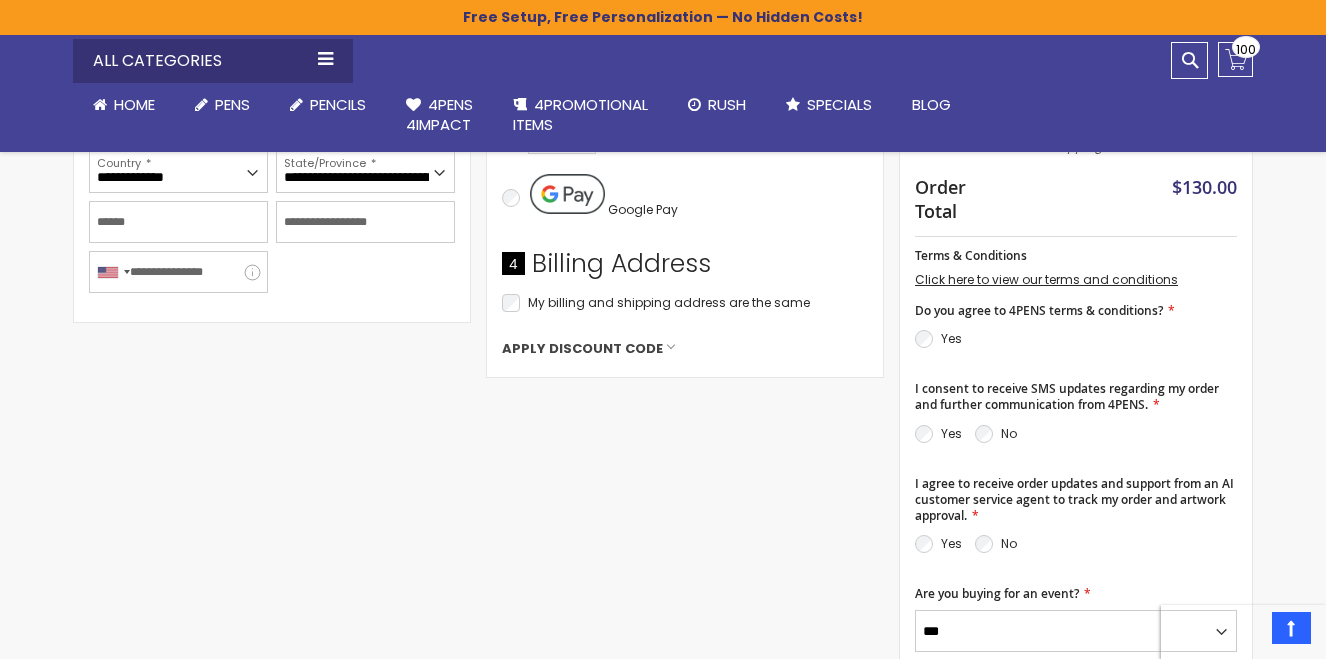 click on "Close
Order Summary
100
Items in Cart
Celebrity Versa Stylus Custom Pens - 48-Hr Production
Qty
***
$130.00
Blue" at bounding box center (1076, 414) 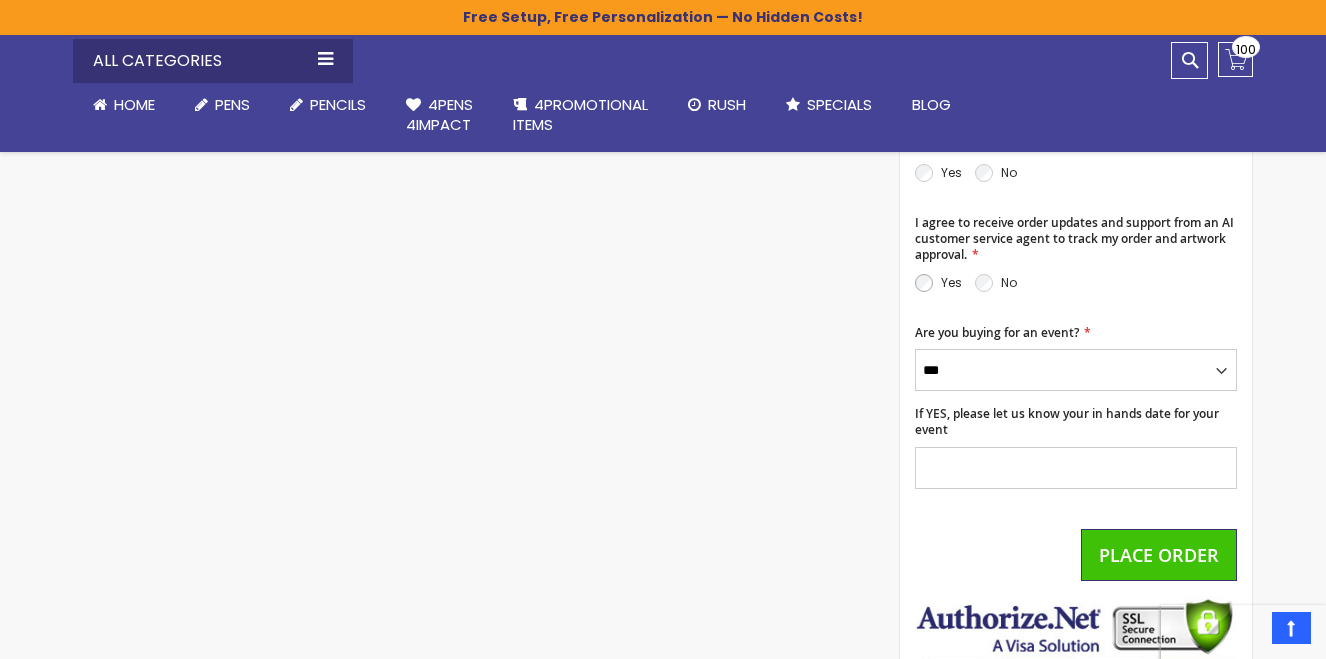 scroll, scrollTop: 961, scrollLeft: 0, axis: vertical 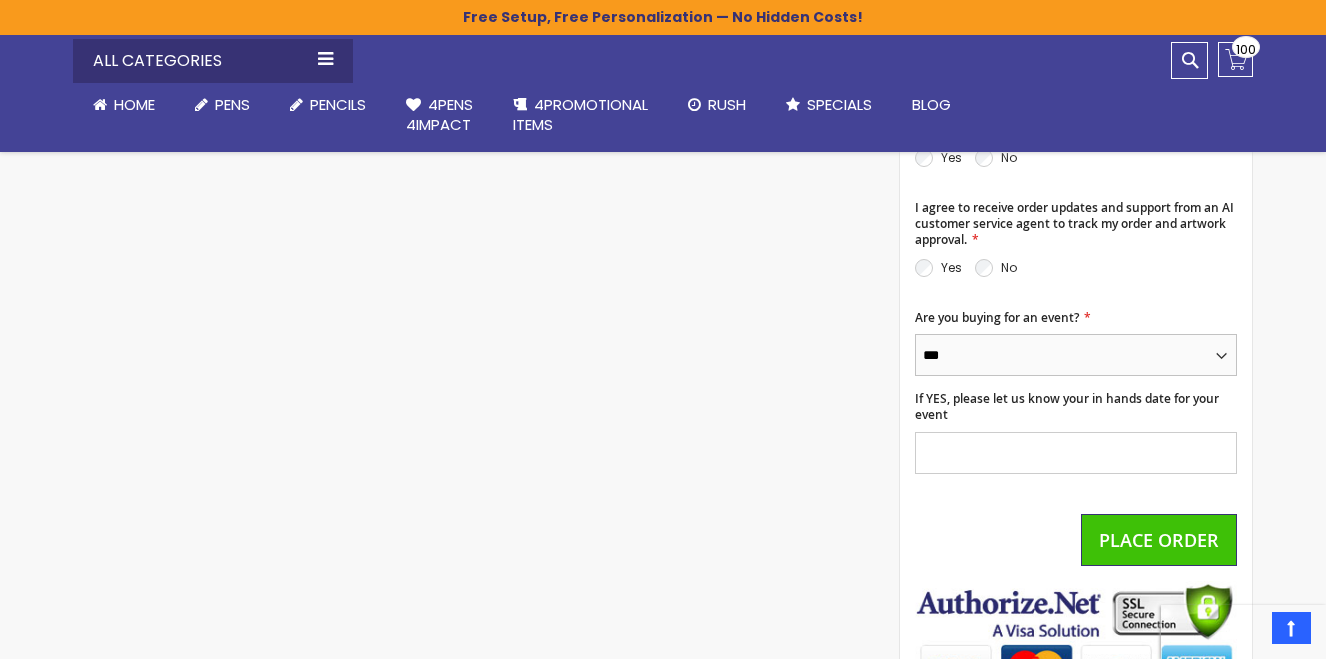 click on "*** **" at bounding box center (1076, 355) 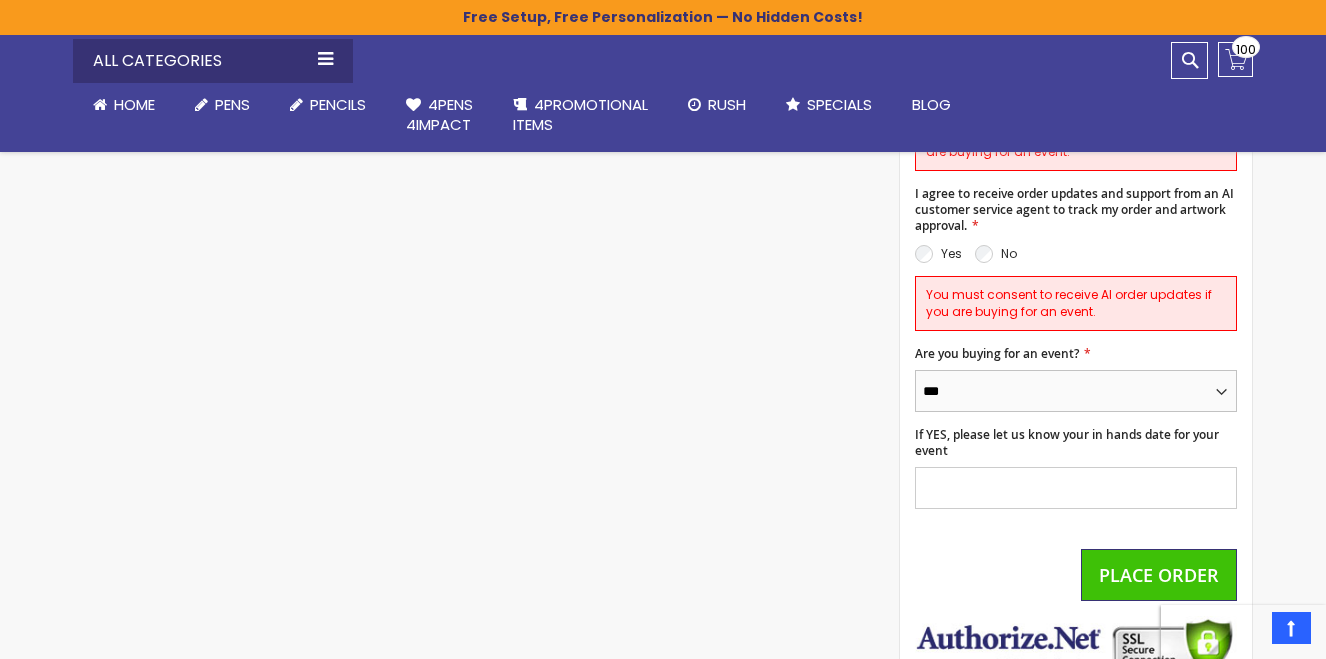 scroll, scrollTop: 1035, scrollLeft: 0, axis: vertical 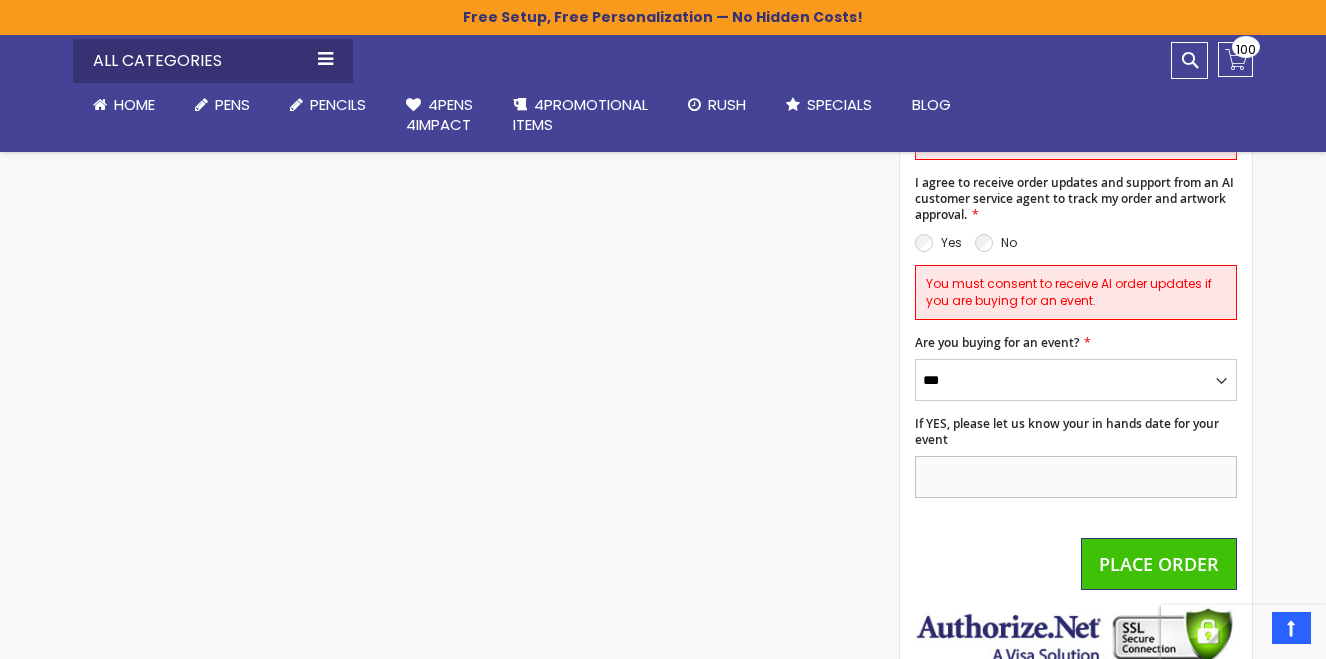click on "If YES, please let us know your in hands date for your event" at bounding box center [1076, 477] 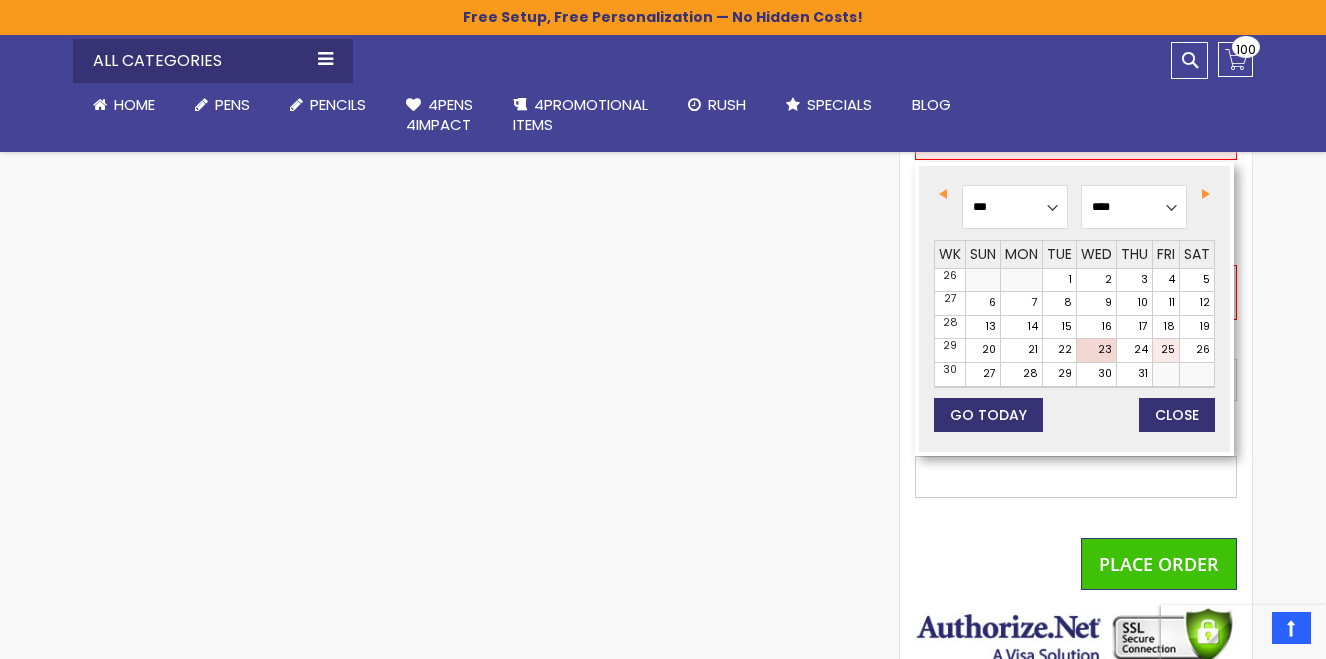 click on "25" at bounding box center [1166, 350] 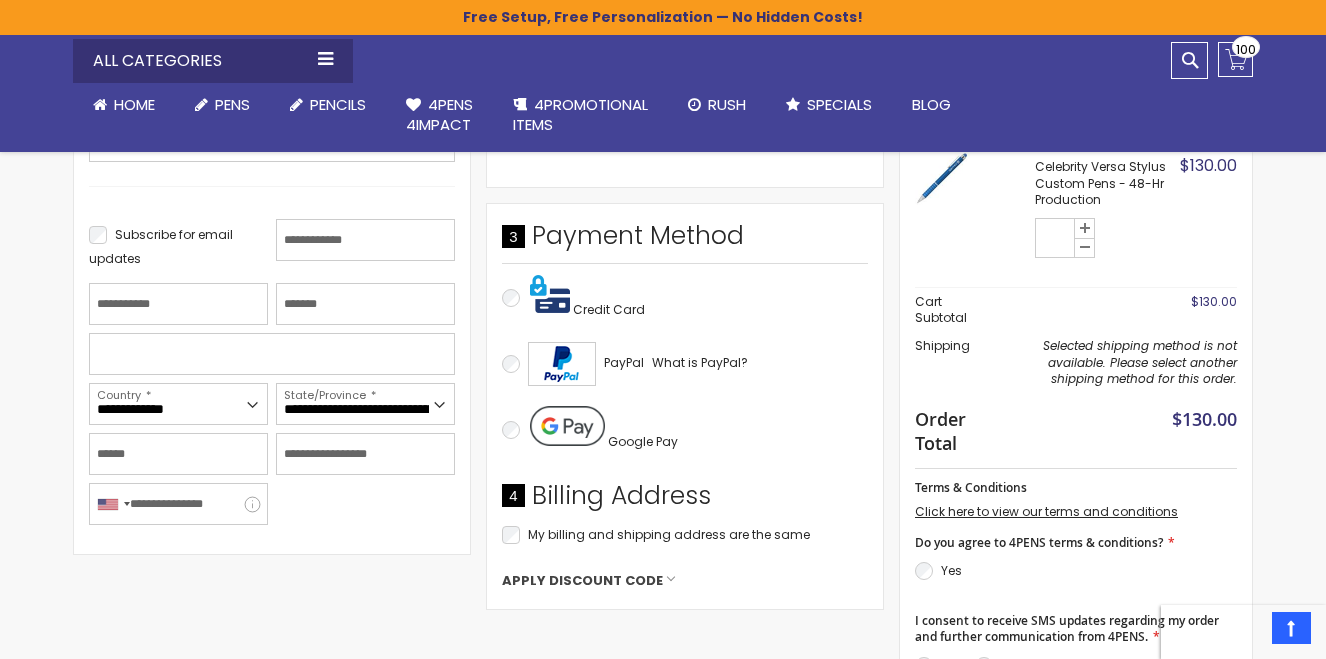scroll, scrollTop: 324, scrollLeft: 0, axis: vertical 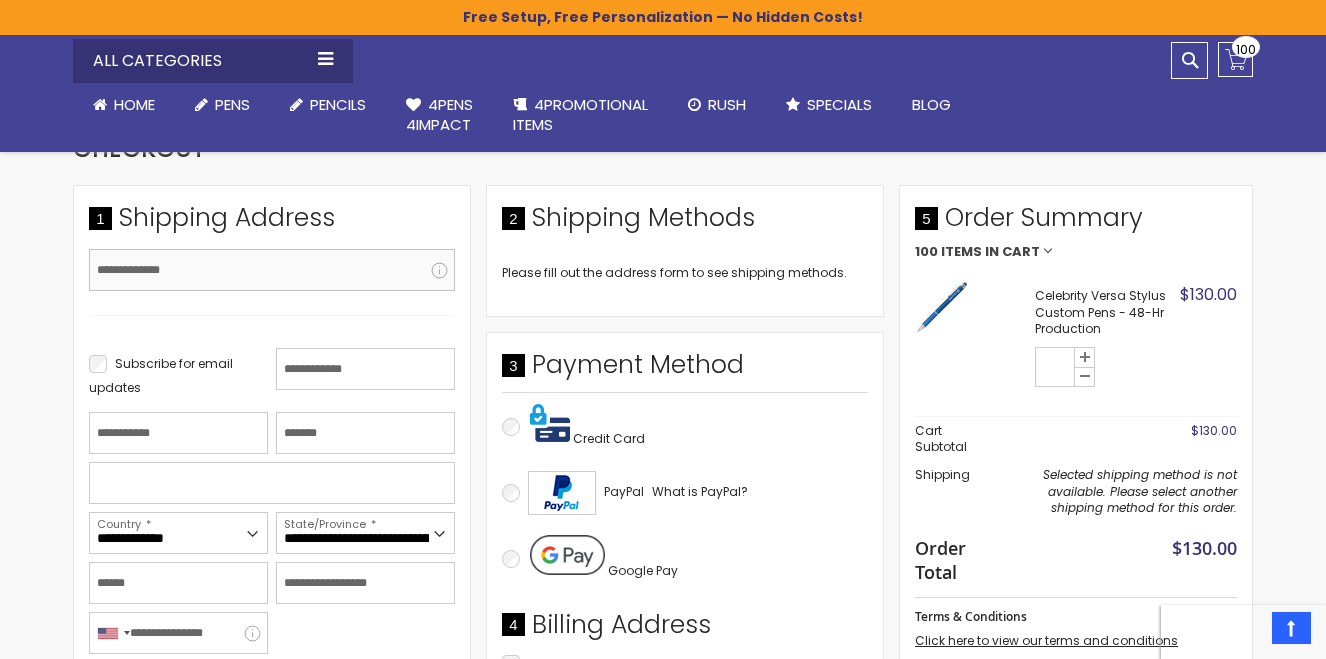 click on "Email Address" at bounding box center [272, 270] 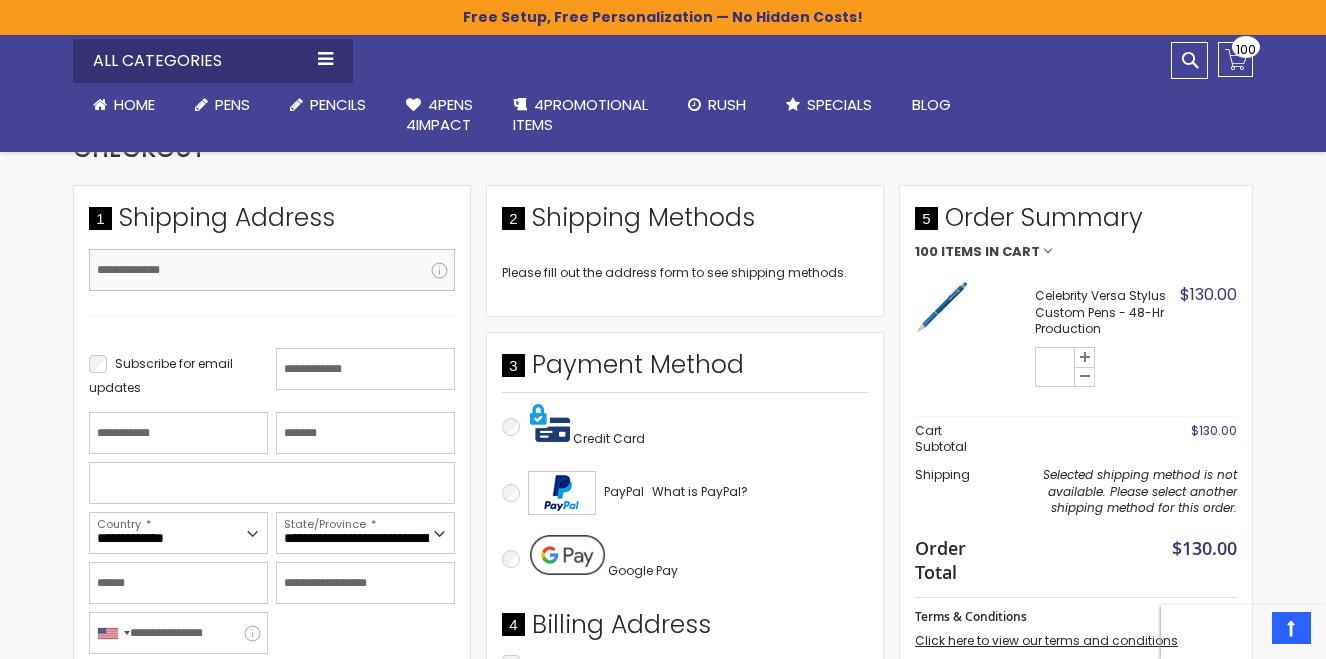 type on "**********" 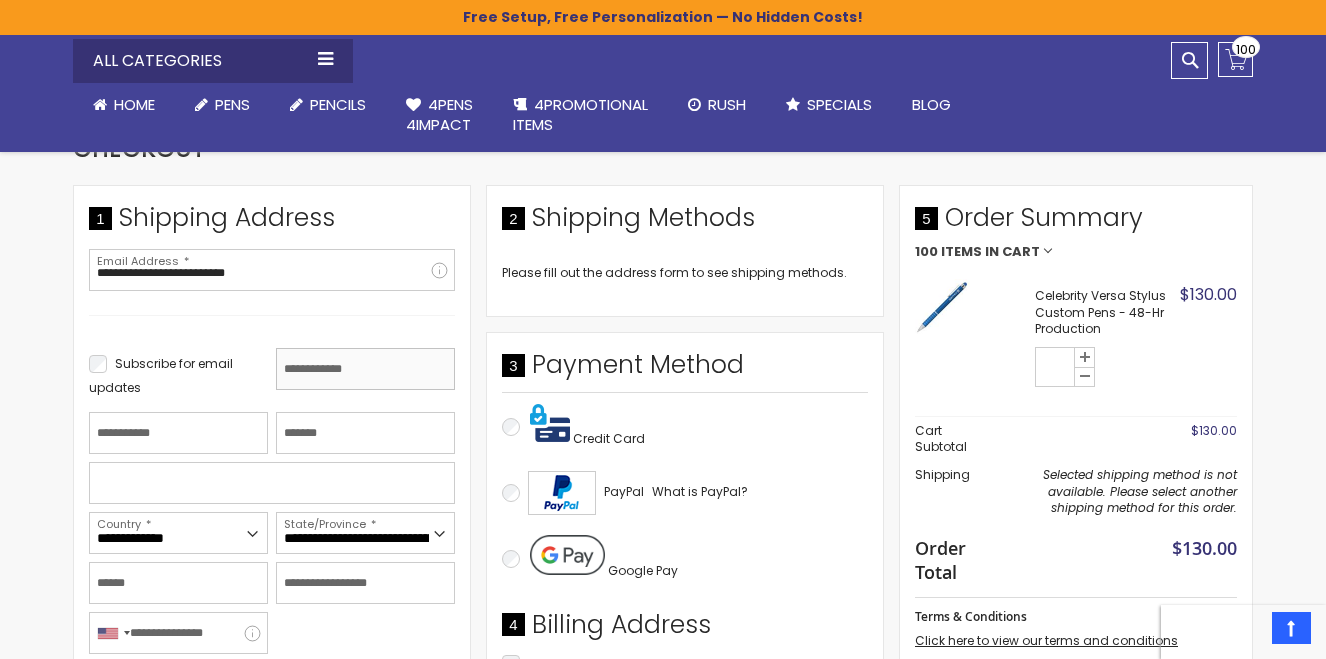 click on "First Name" at bounding box center (365, 369) 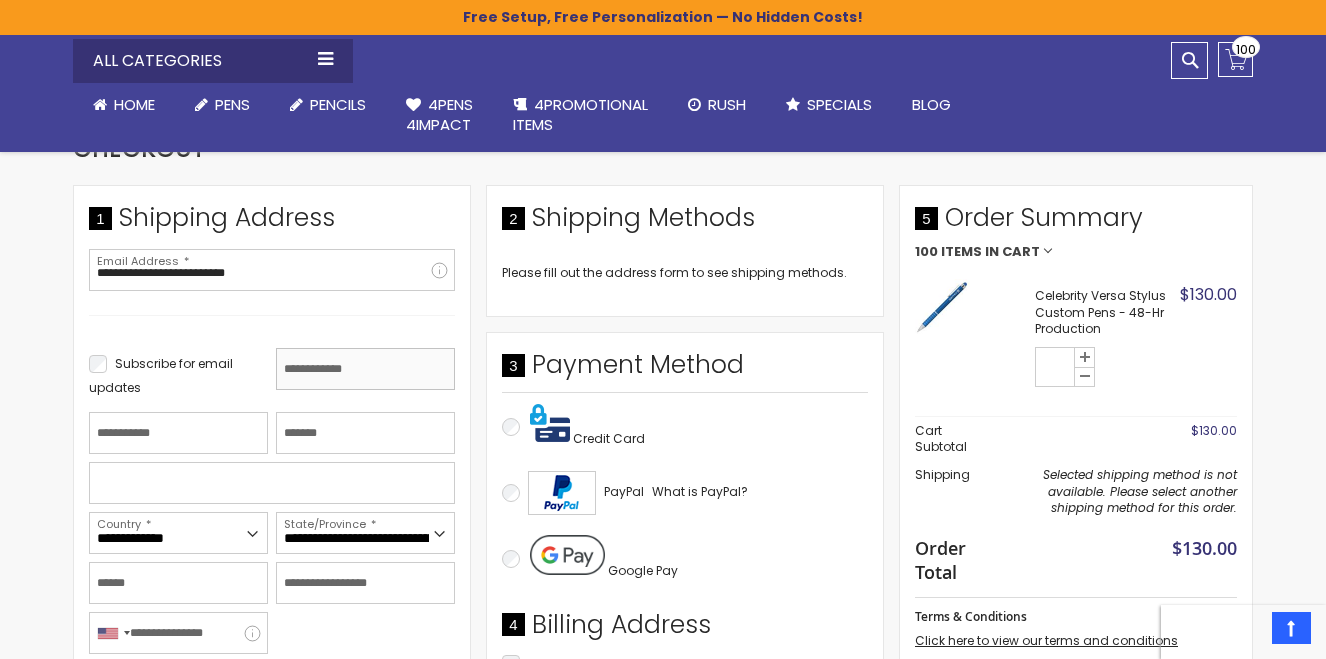 type on "*******" 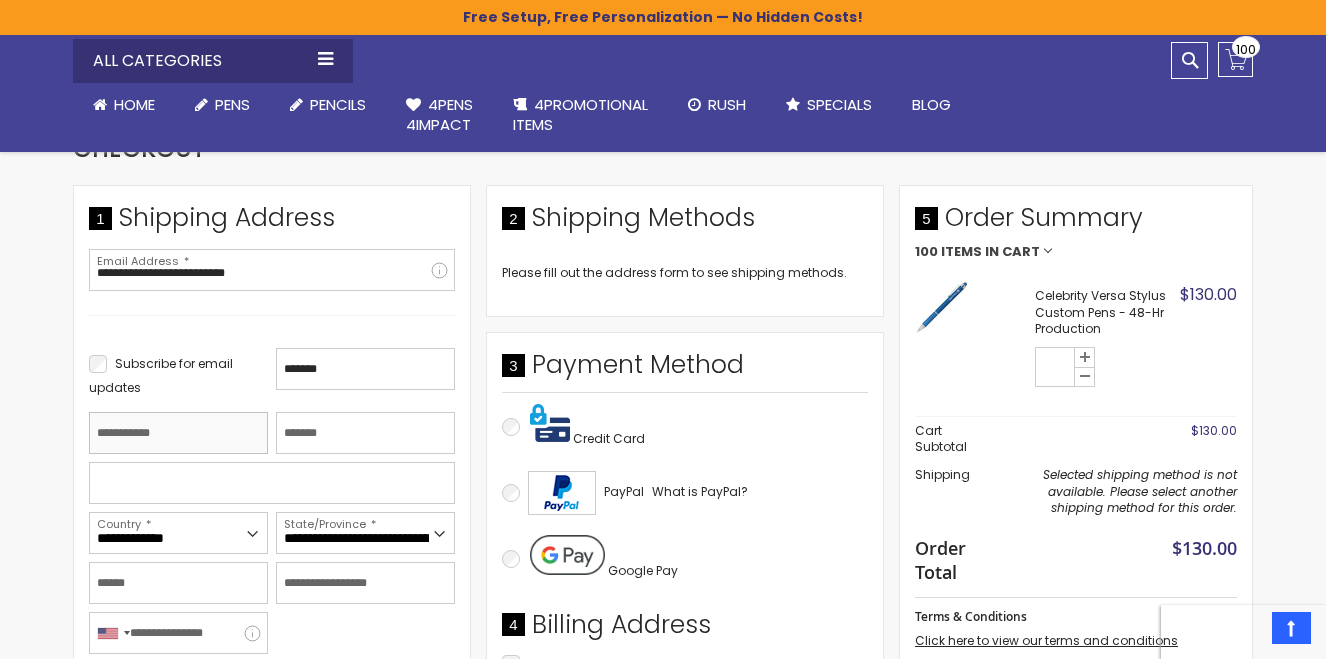 type on "********" 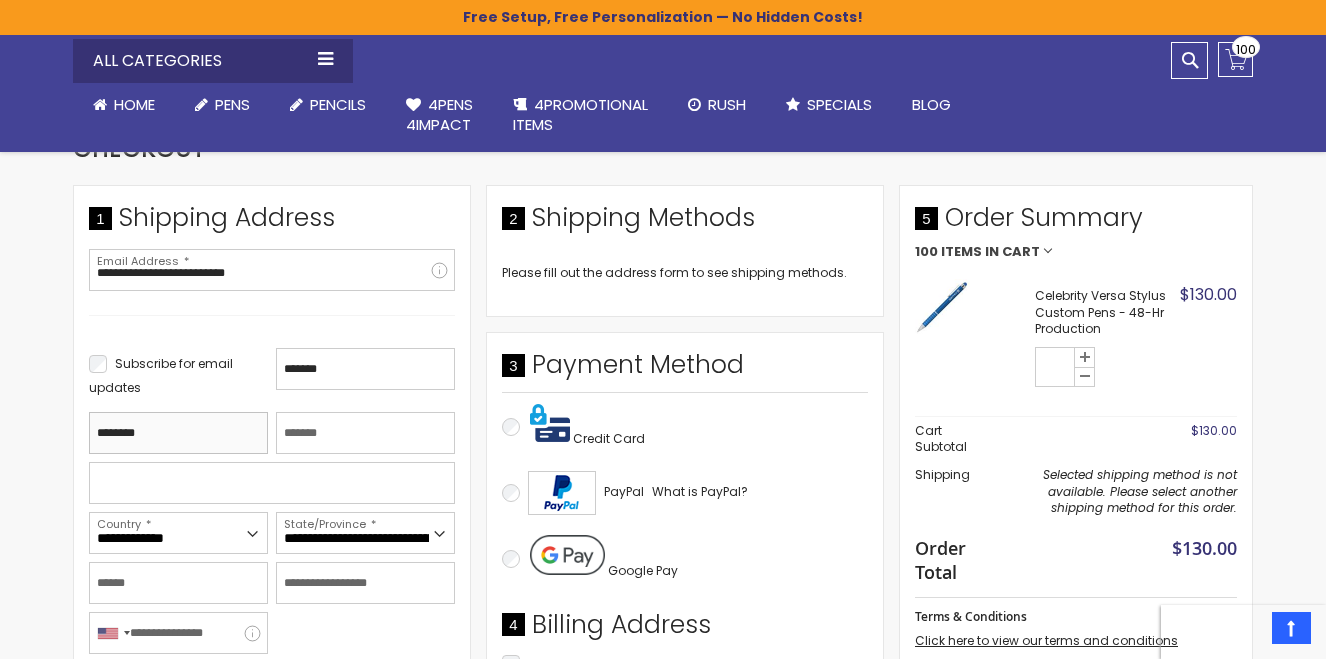 type on "**********" 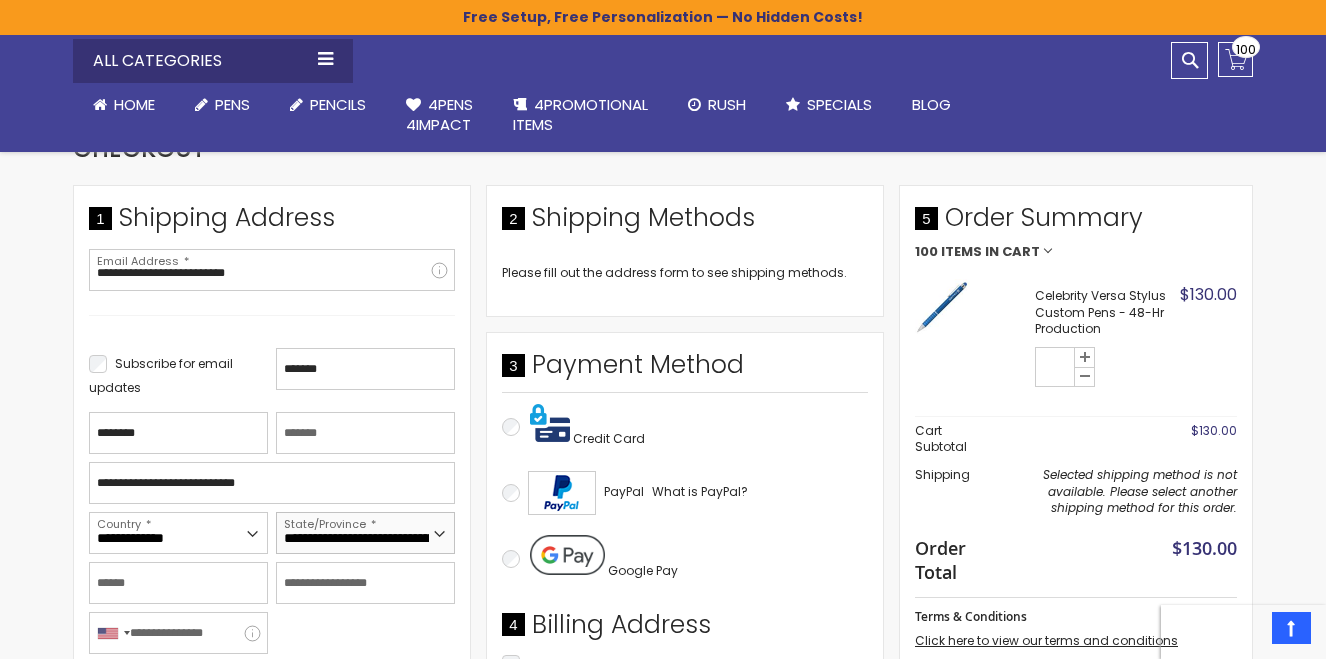 select on "**" 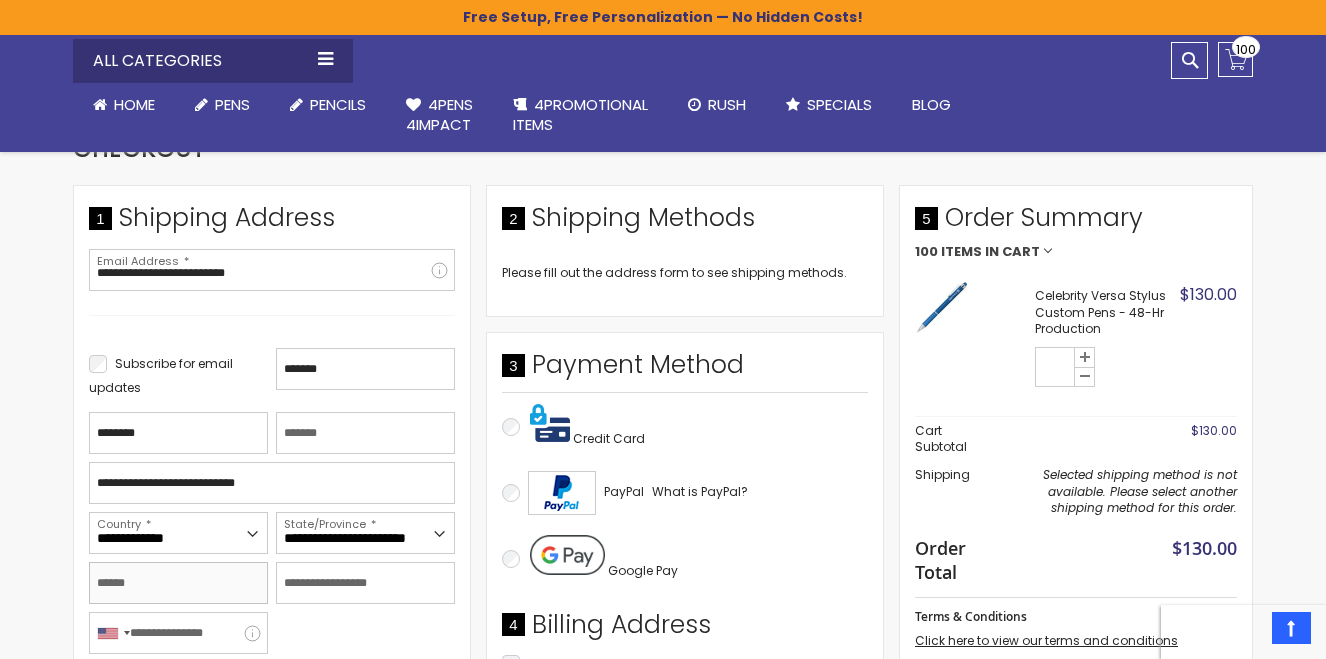 type on "**********" 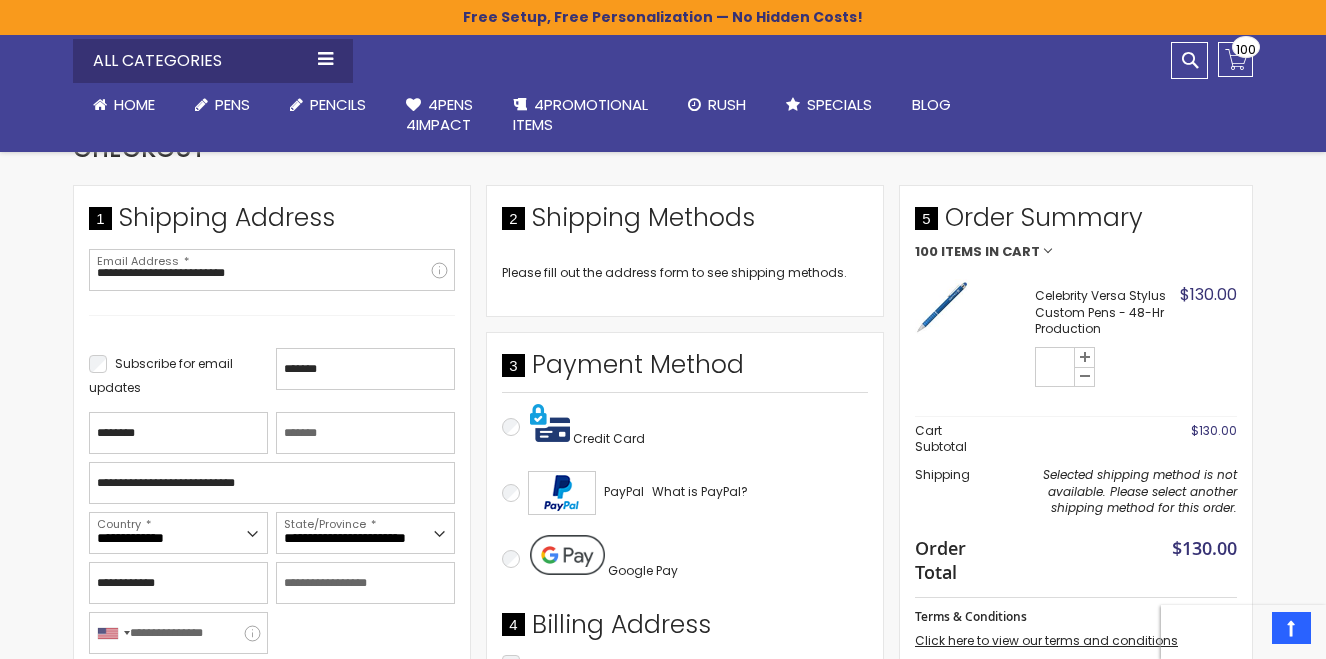 type on "*****" 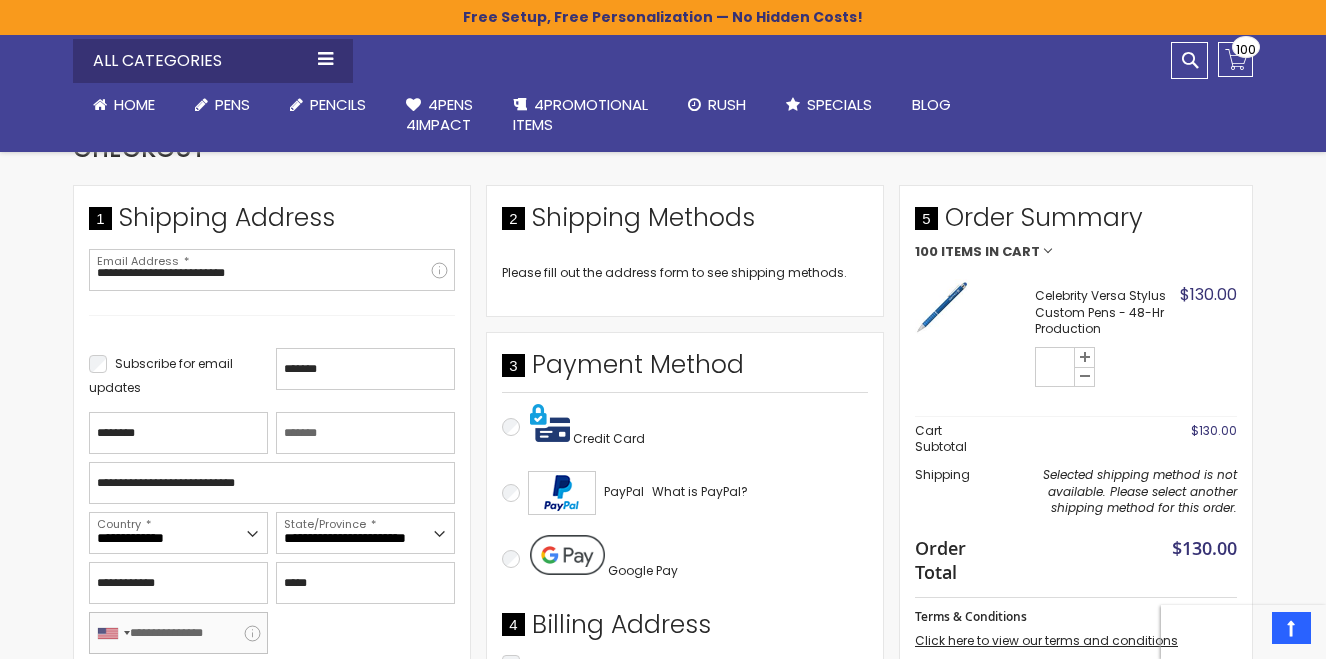 type on "**********" 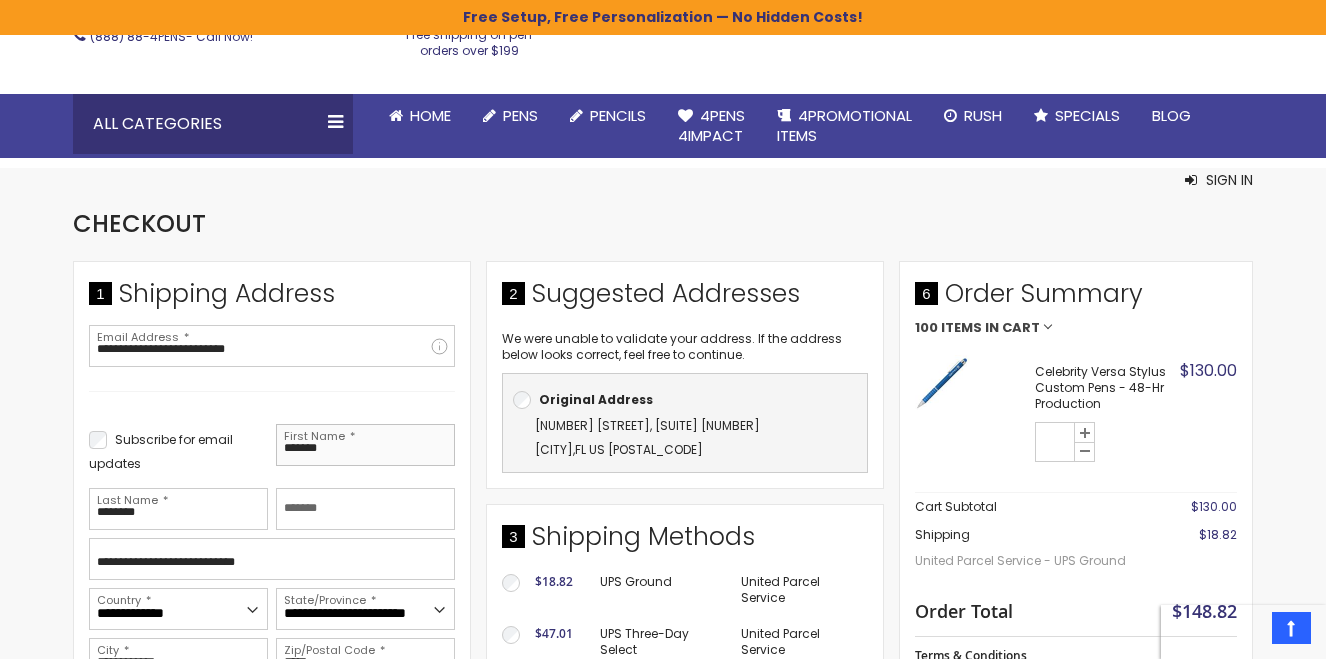 scroll, scrollTop: 234, scrollLeft: 0, axis: vertical 